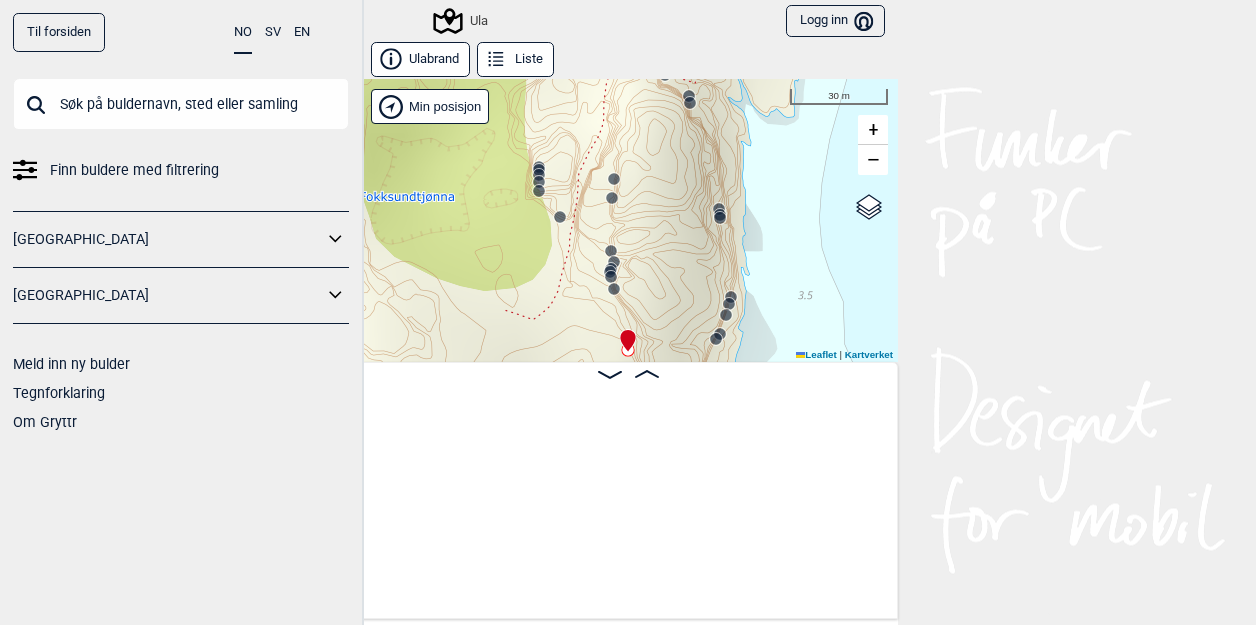 scroll, scrollTop: 0, scrollLeft: 0, axis: both 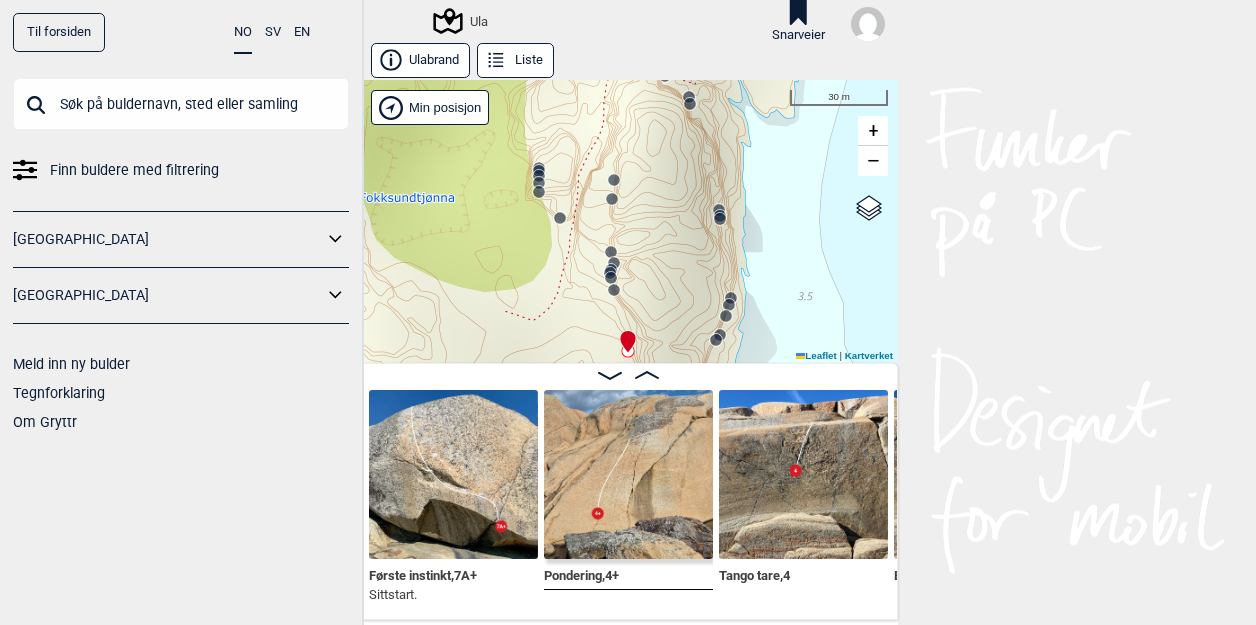 click 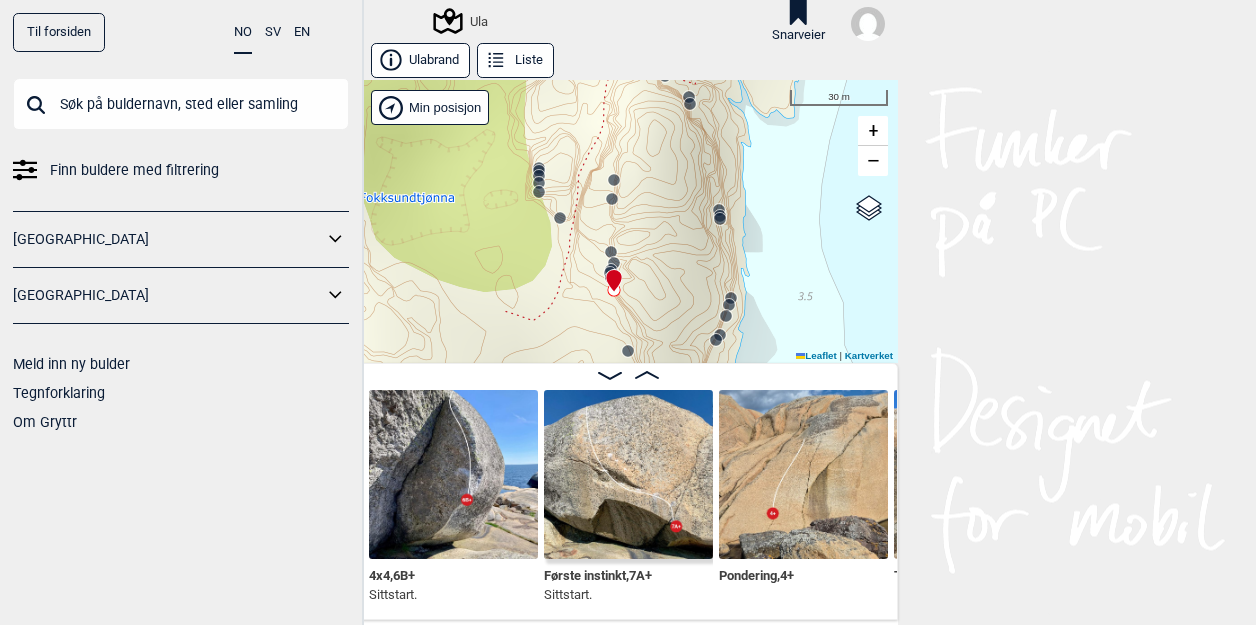 click 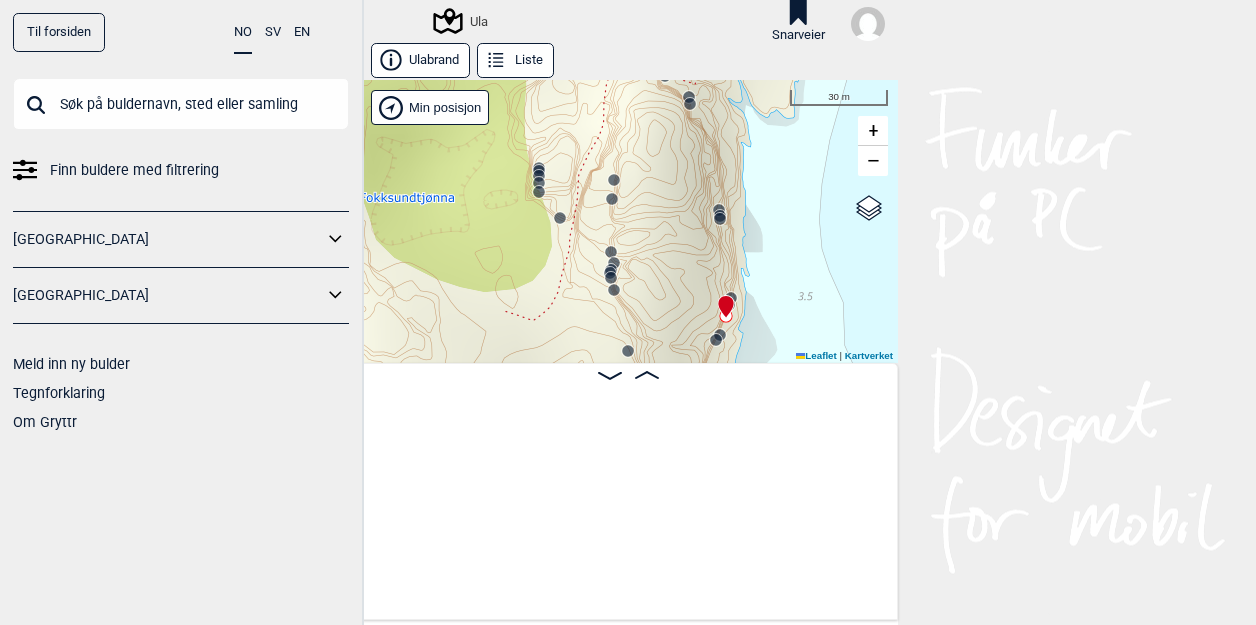 scroll, scrollTop: 0, scrollLeft: 10006, axis: horizontal 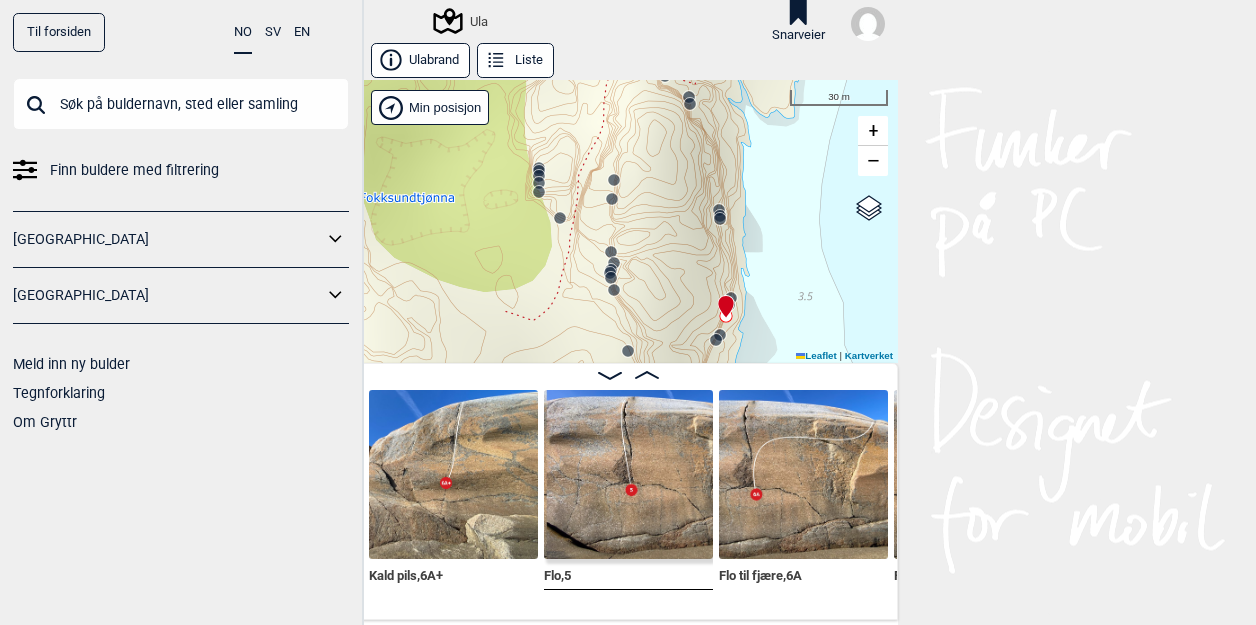 click 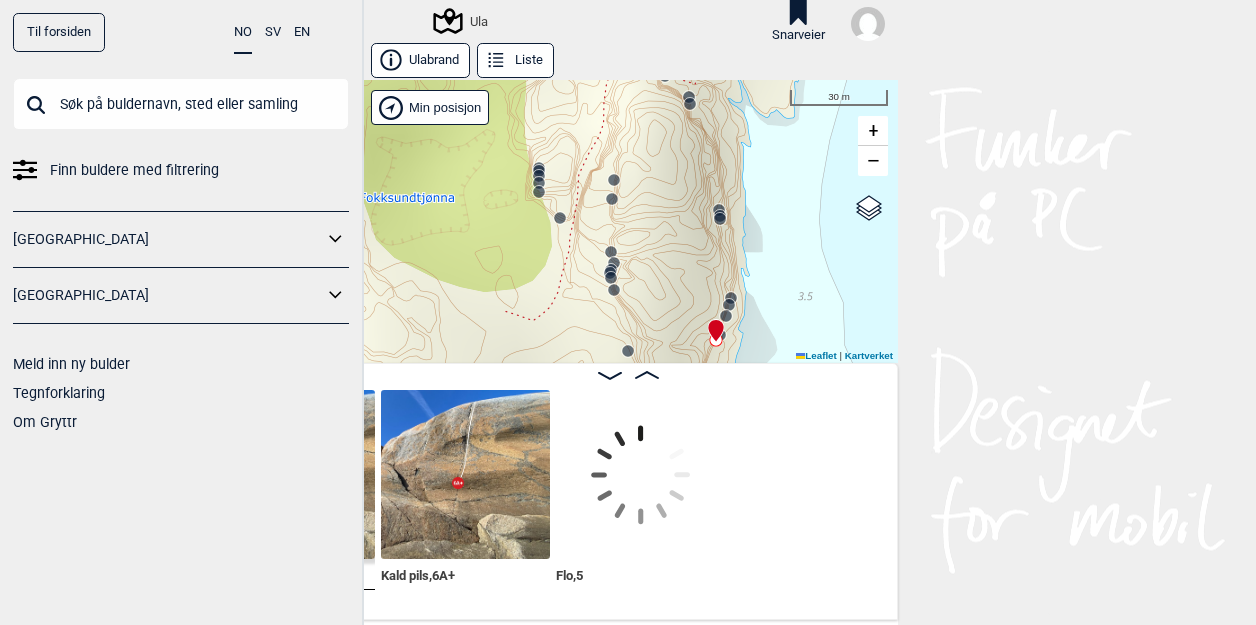 scroll, scrollTop: 0, scrollLeft: 9668, axis: horizontal 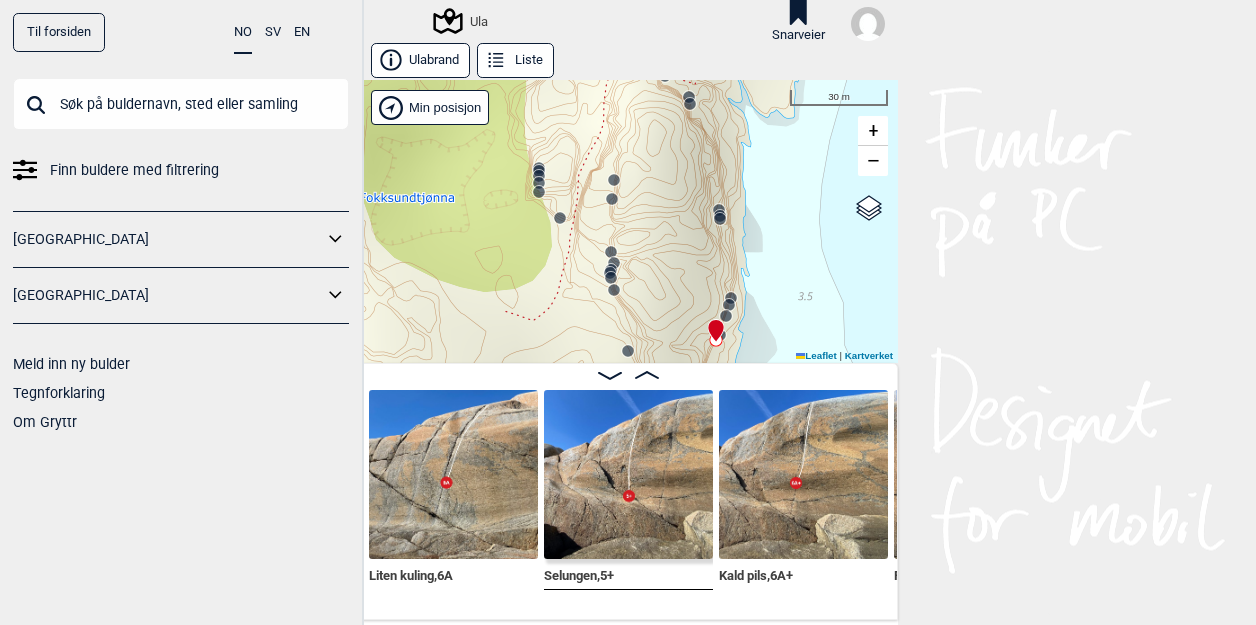 click 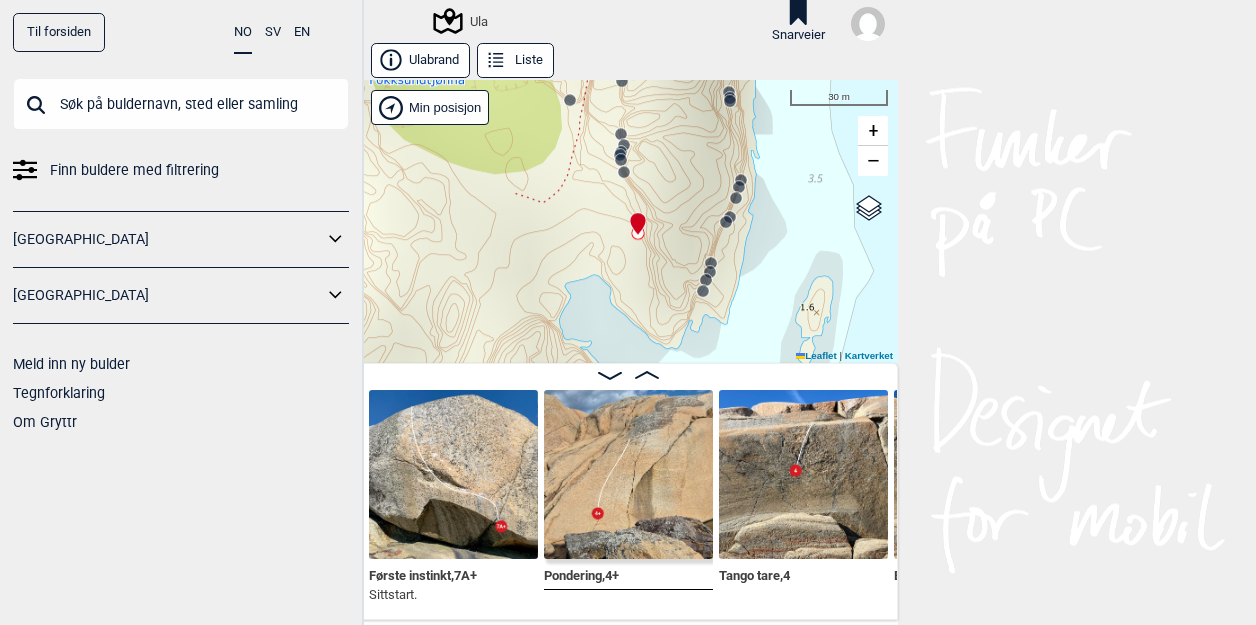 drag, startPoint x: 550, startPoint y: 313, endPoint x: 561, endPoint y: 194, distance: 119.507324 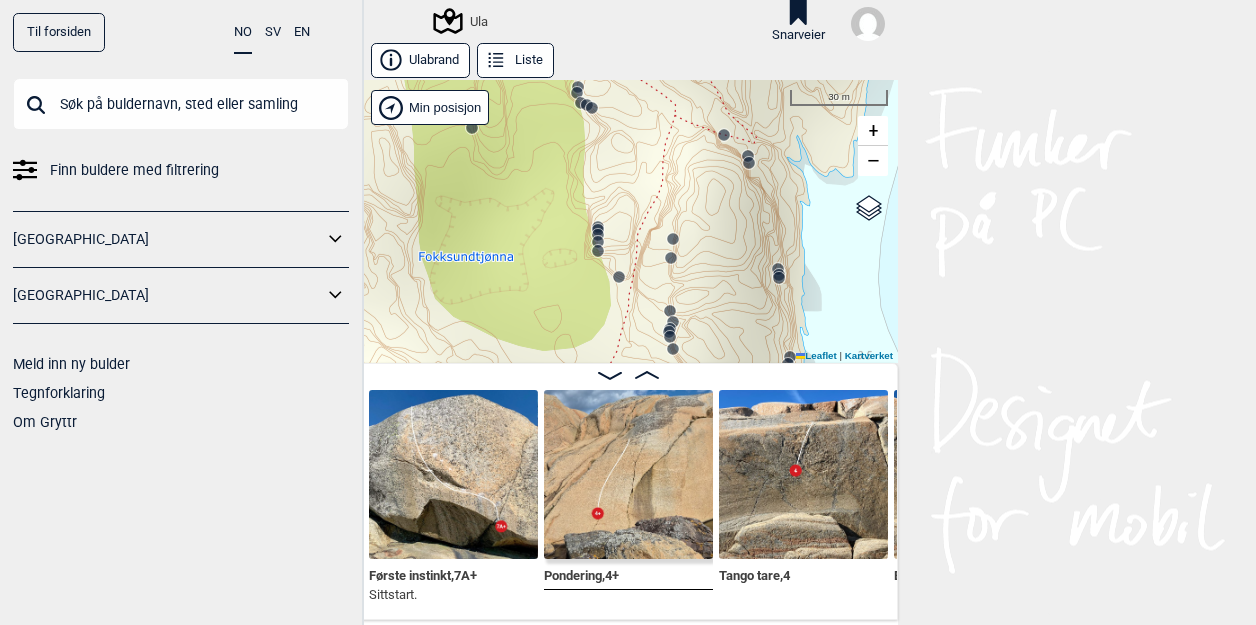 drag, startPoint x: 588, startPoint y: 195, endPoint x: 636, endPoint y: 373, distance: 184.35835 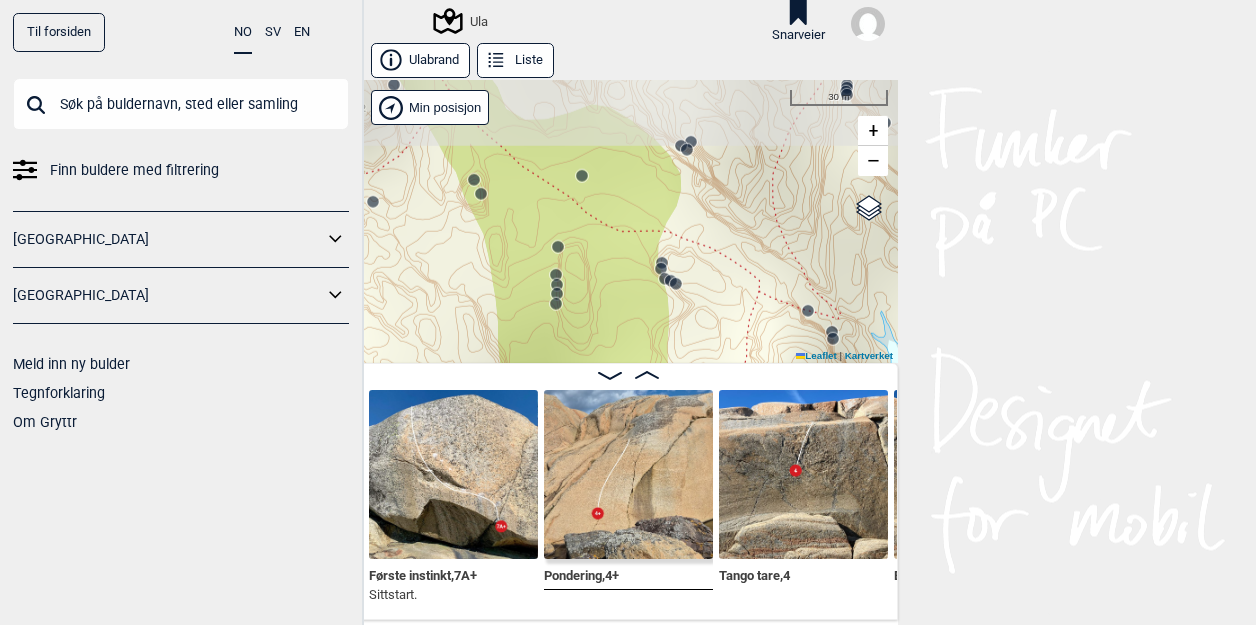 drag, startPoint x: 498, startPoint y: 191, endPoint x: 582, endPoint y: 367, distance: 195.01794 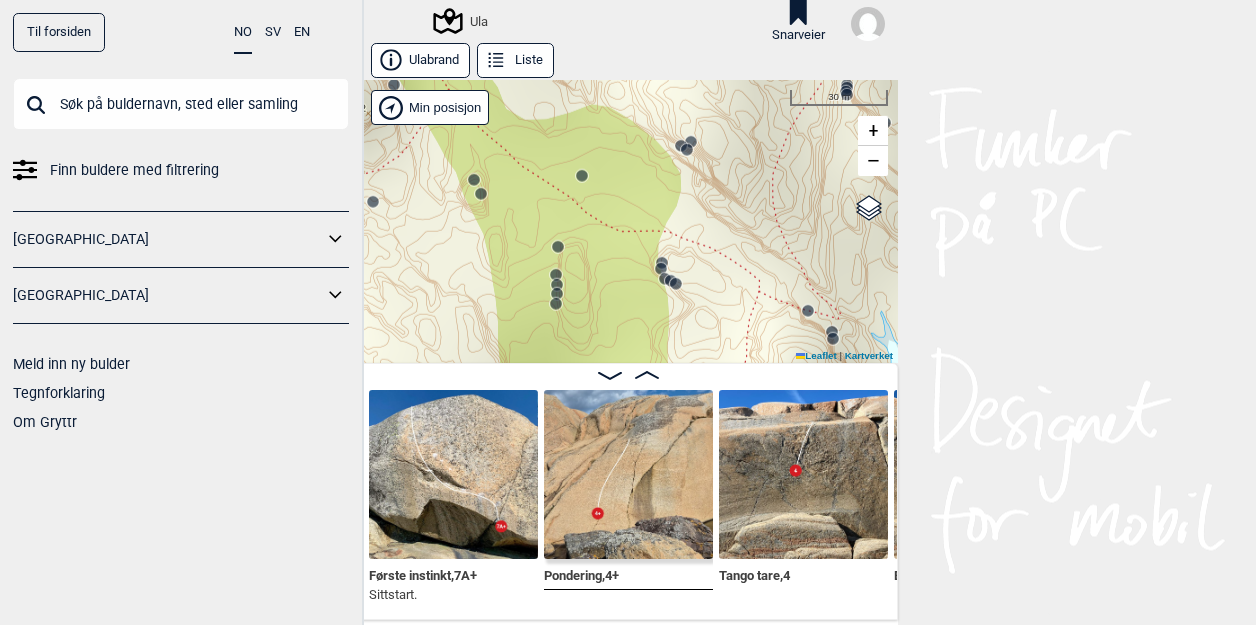 click 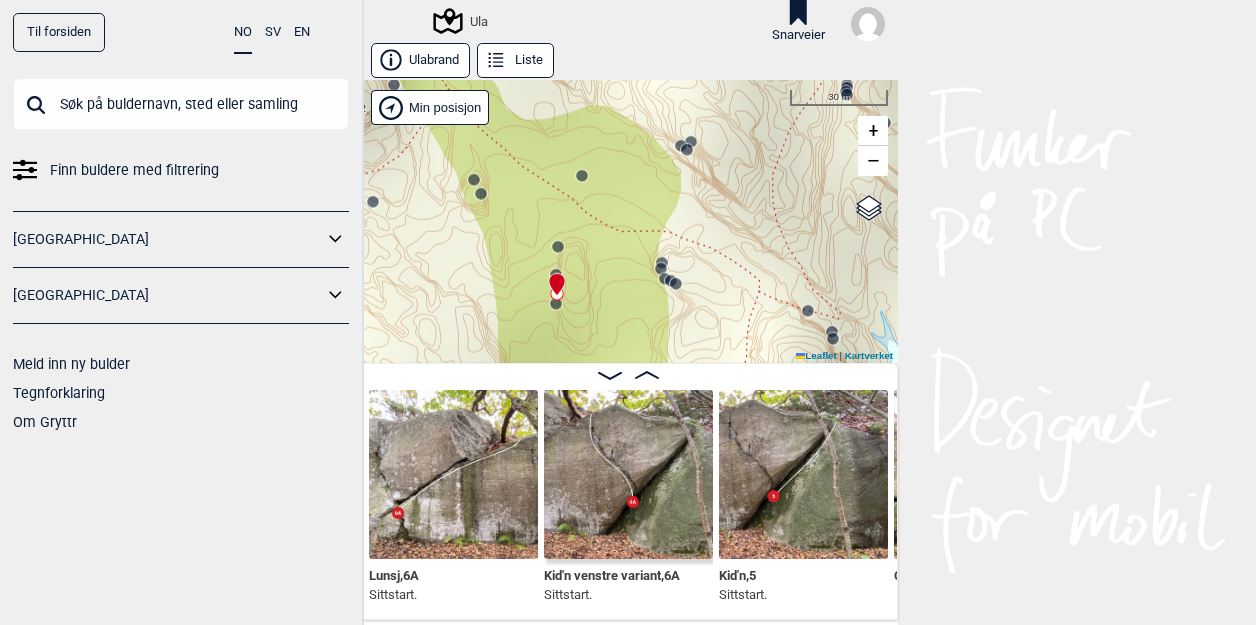 click 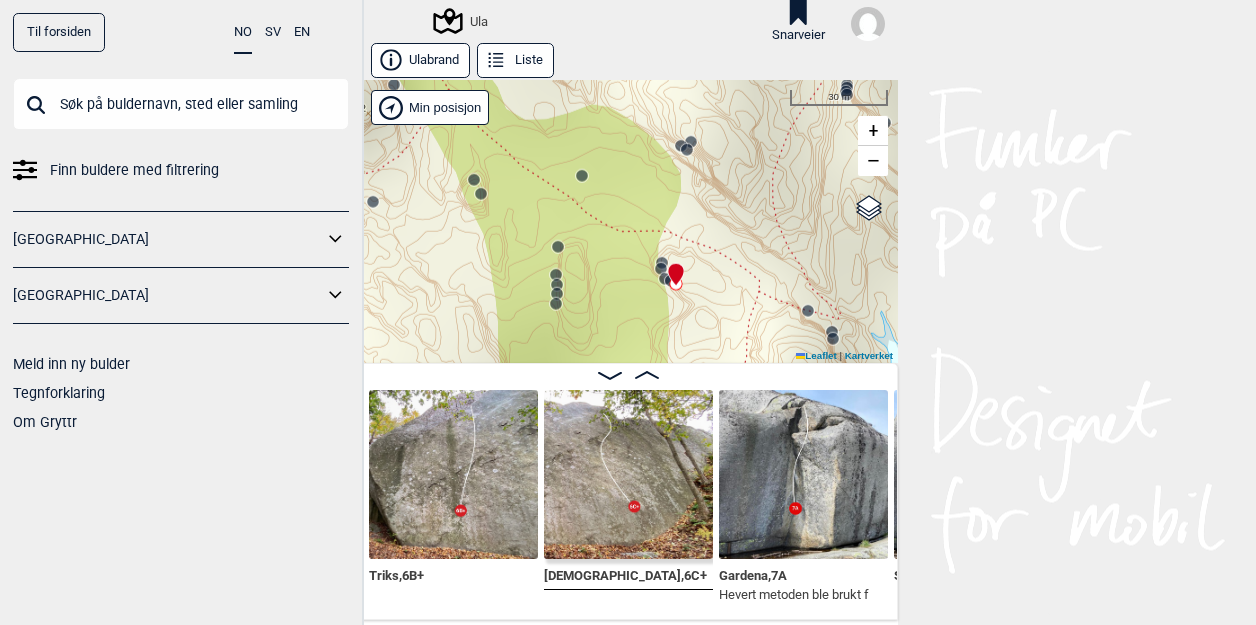 click 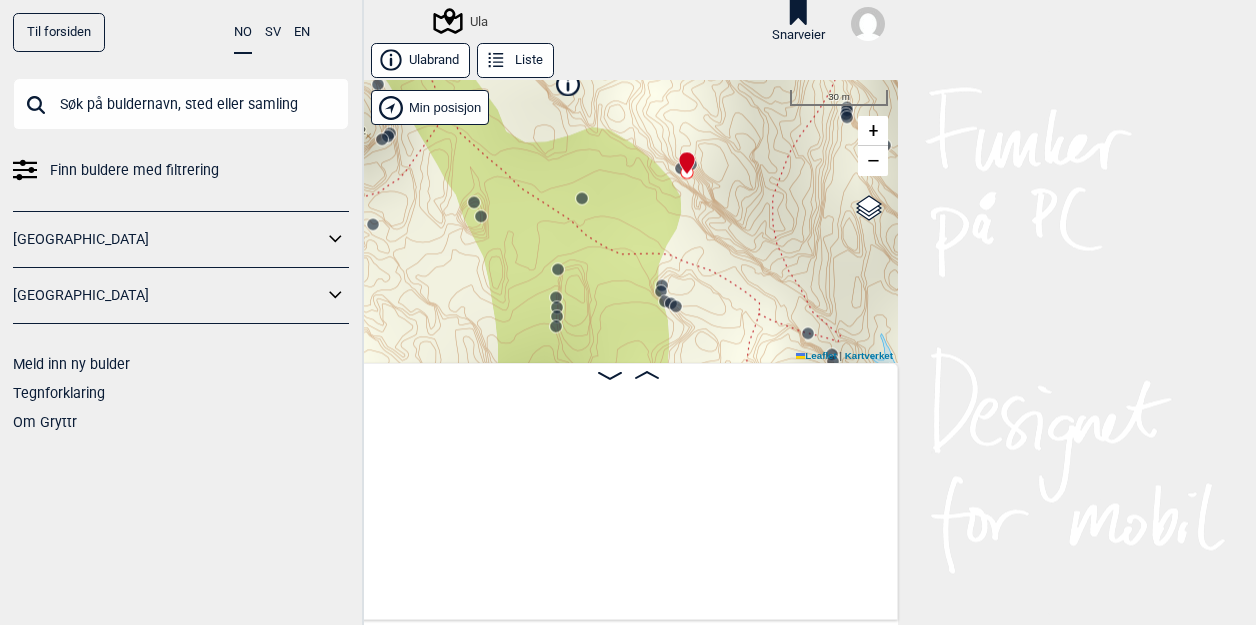 scroll, scrollTop: 0, scrollLeft: 12305, axis: horizontal 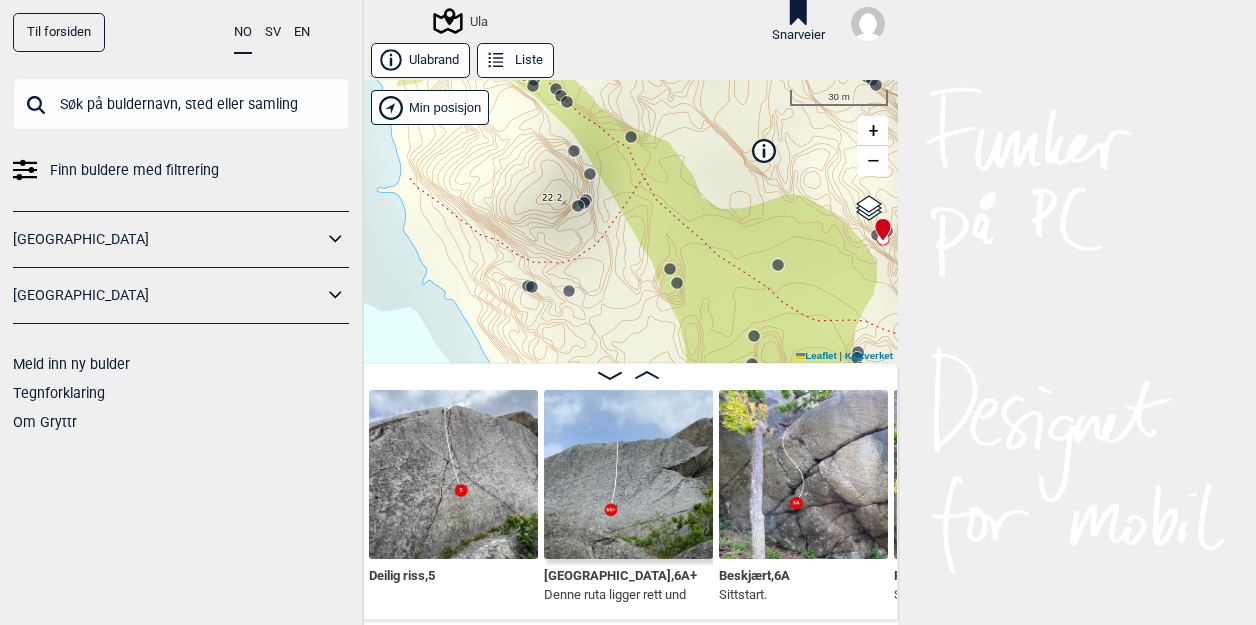 drag, startPoint x: 526, startPoint y: 243, endPoint x: 722, endPoint y: 257, distance: 196.49936 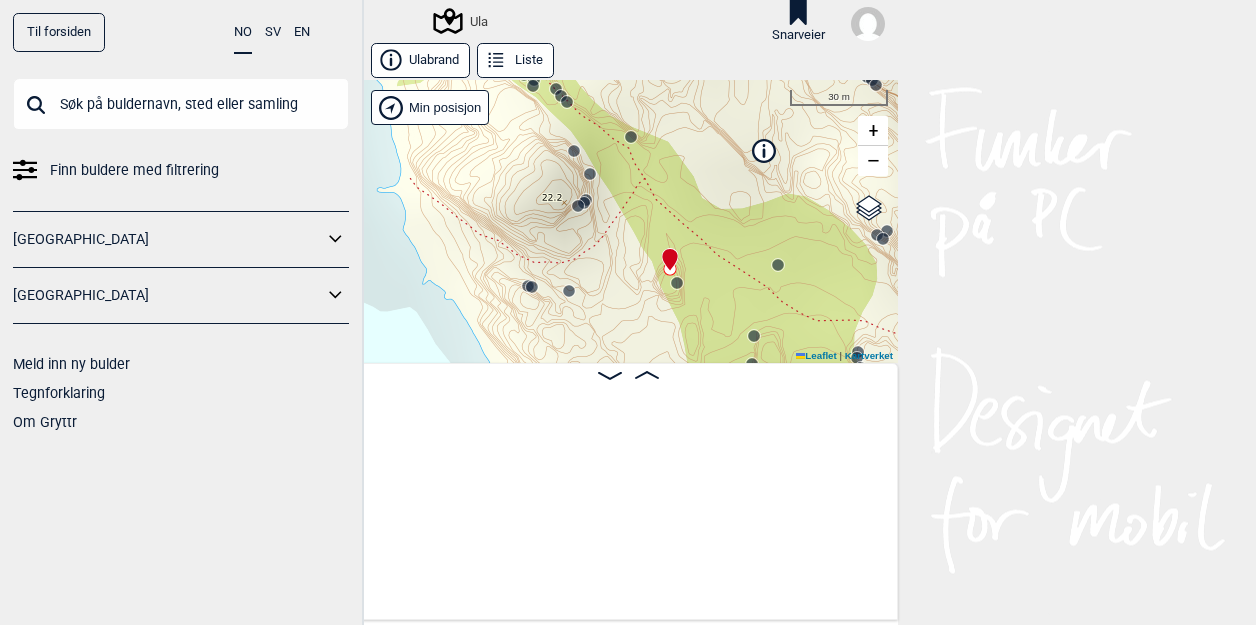 scroll, scrollTop: 0, scrollLeft: 3548, axis: horizontal 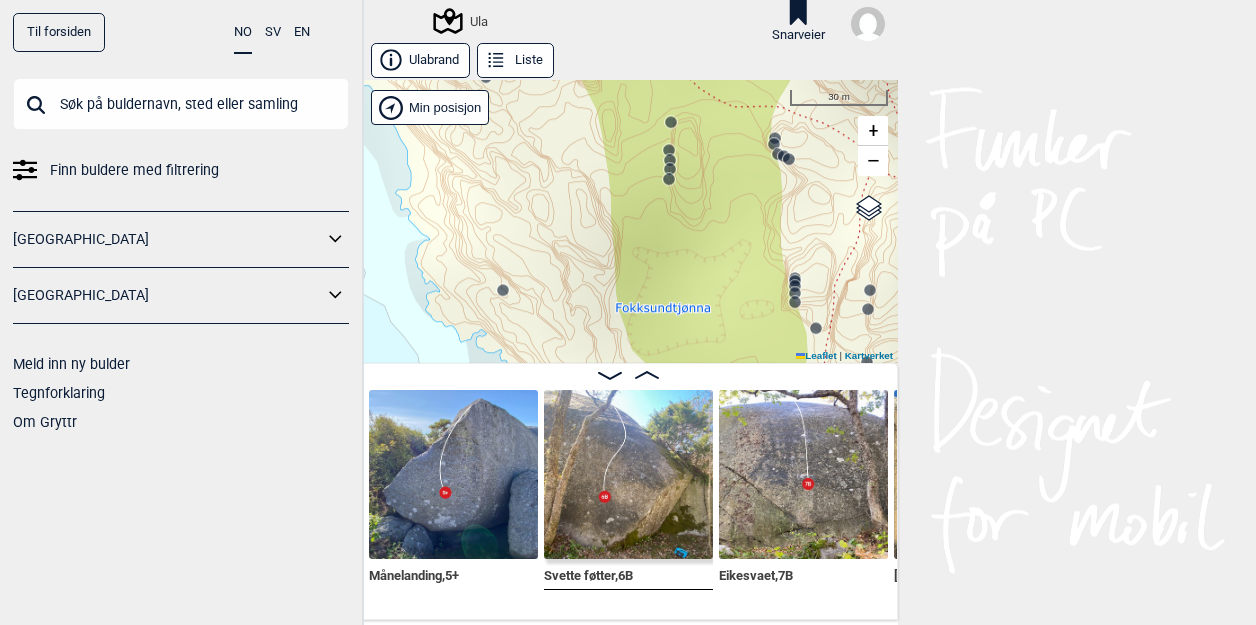 drag, startPoint x: 723, startPoint y: 315, endPoint x: 640, endPoint y: 101, distance: 229.53214 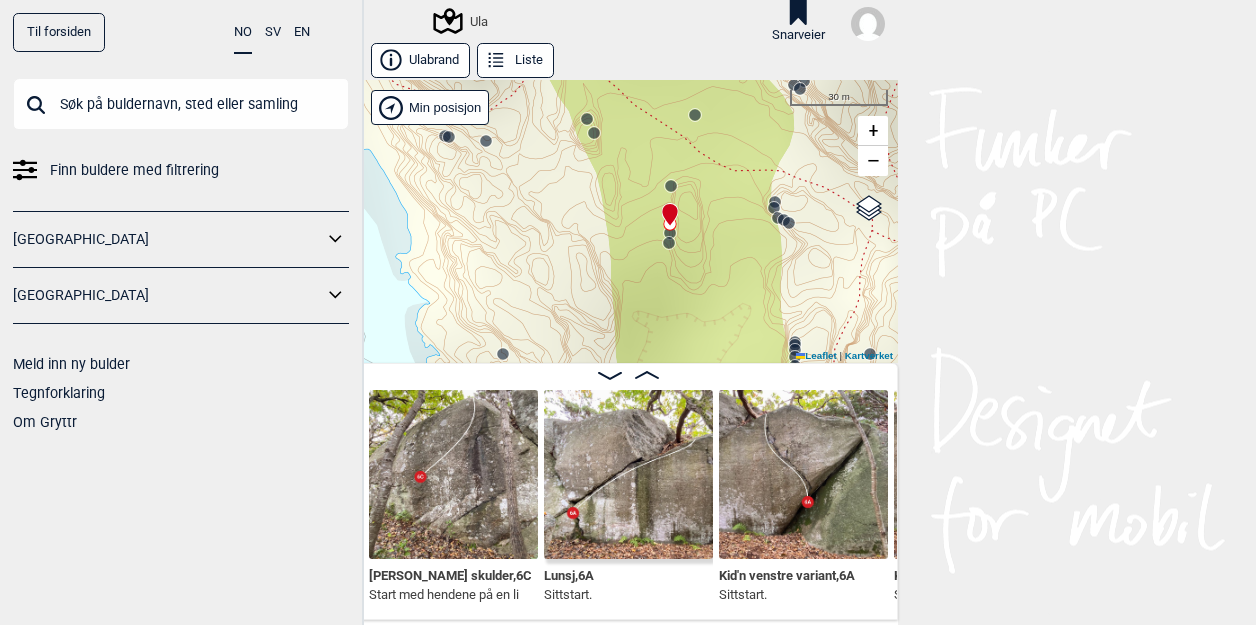 click 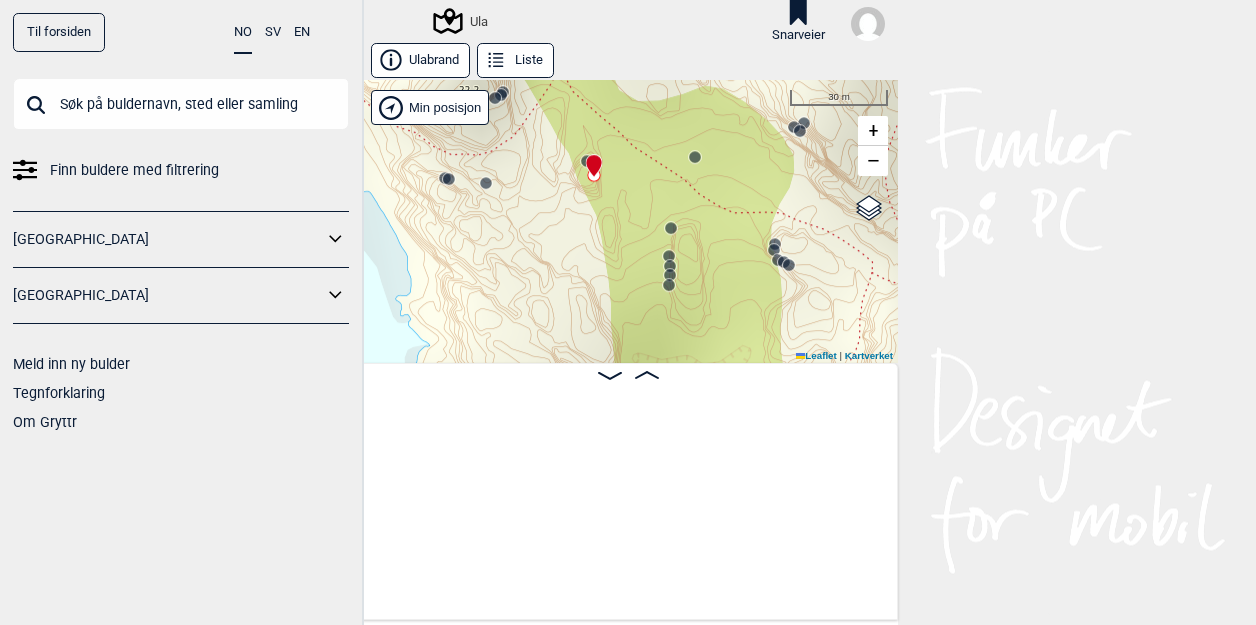scroll, scrollTop: 0, scrollLeft: 3723, axis: horizontal 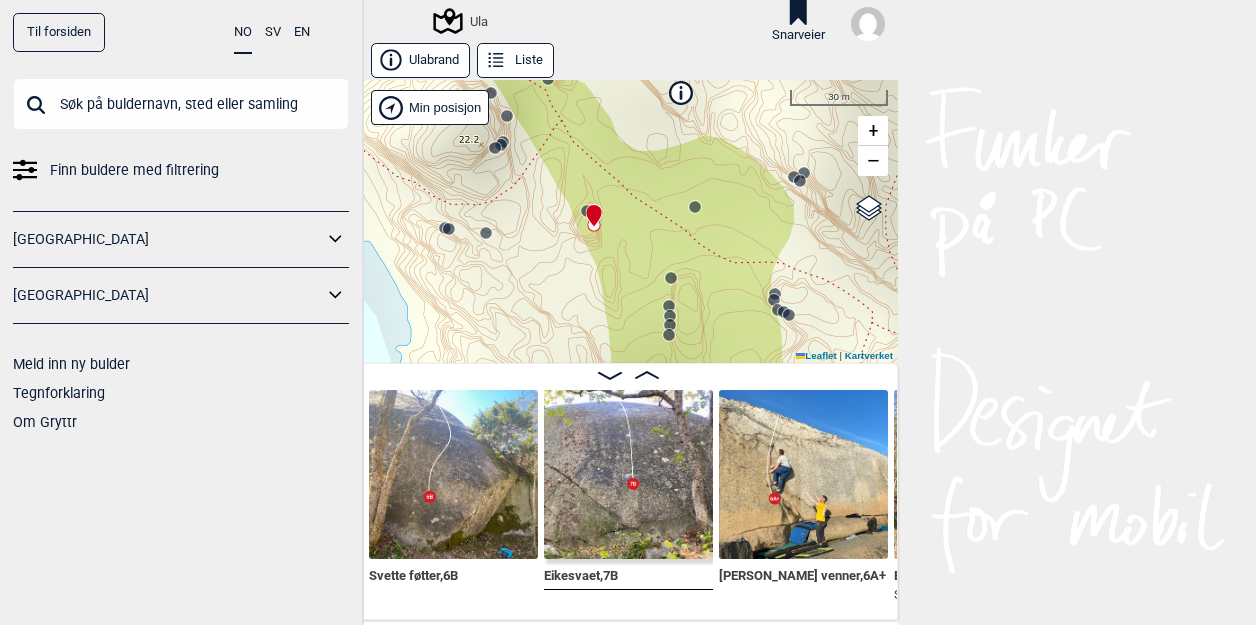 click 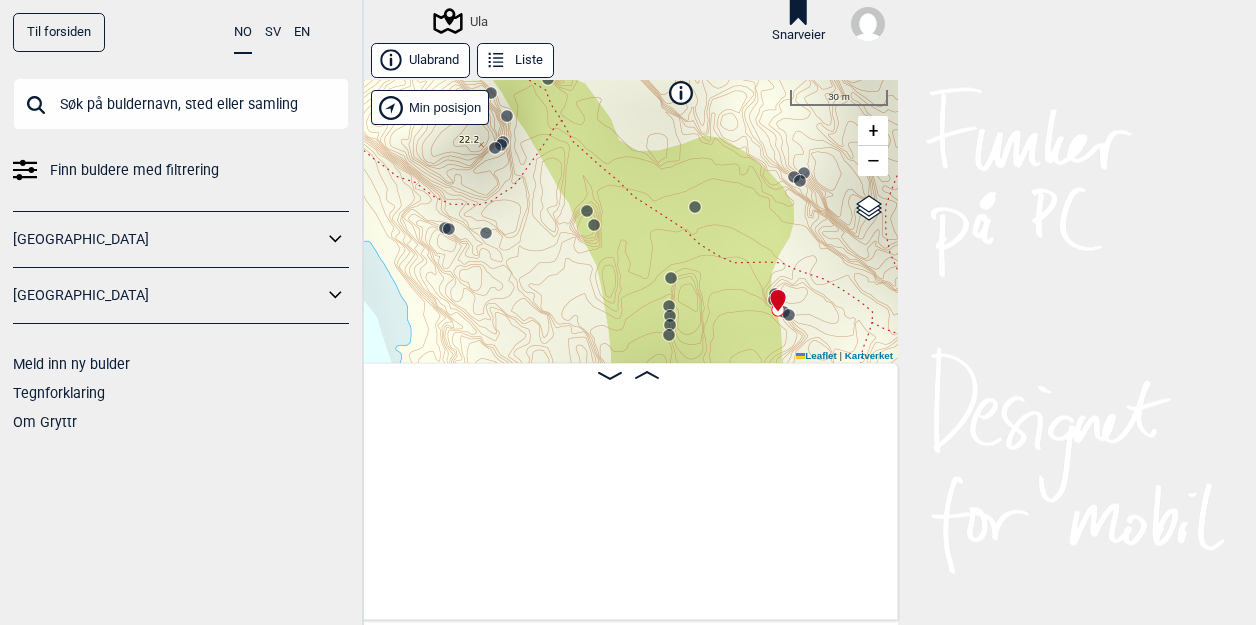 scroll, scrollTop: 0, scrollLeft: 5473, axis: horizontal 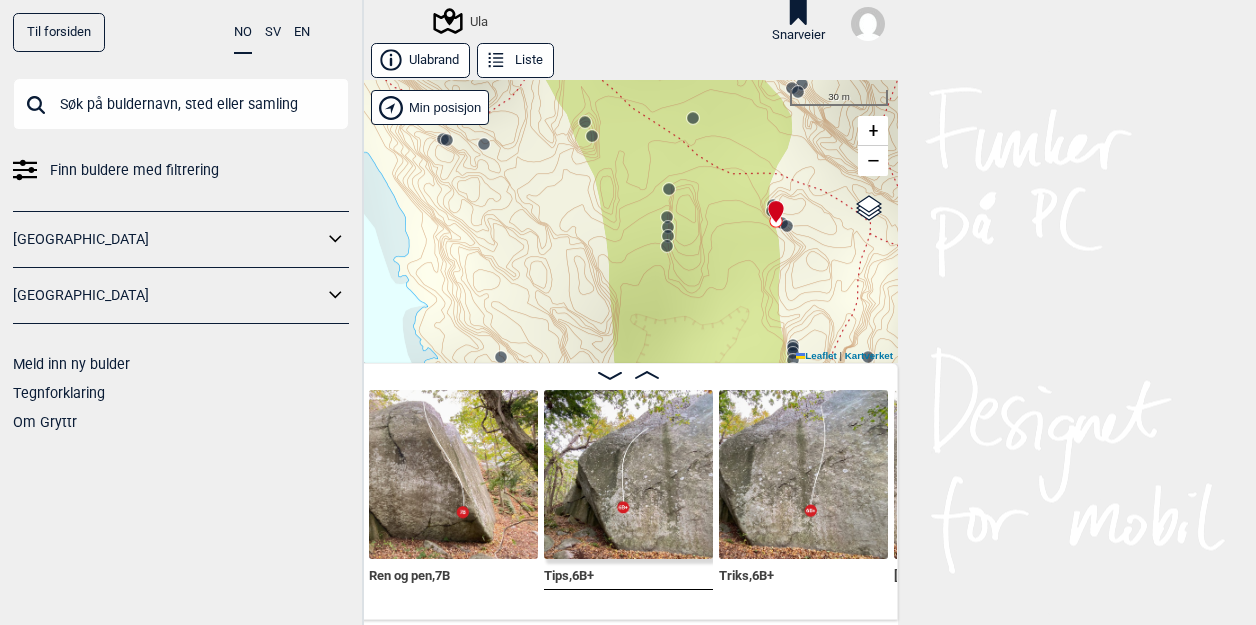 drag, startPoint x: 684, startPoint y: 345, endPoint x: 682, endPoint y: 257, distance: 88.02273 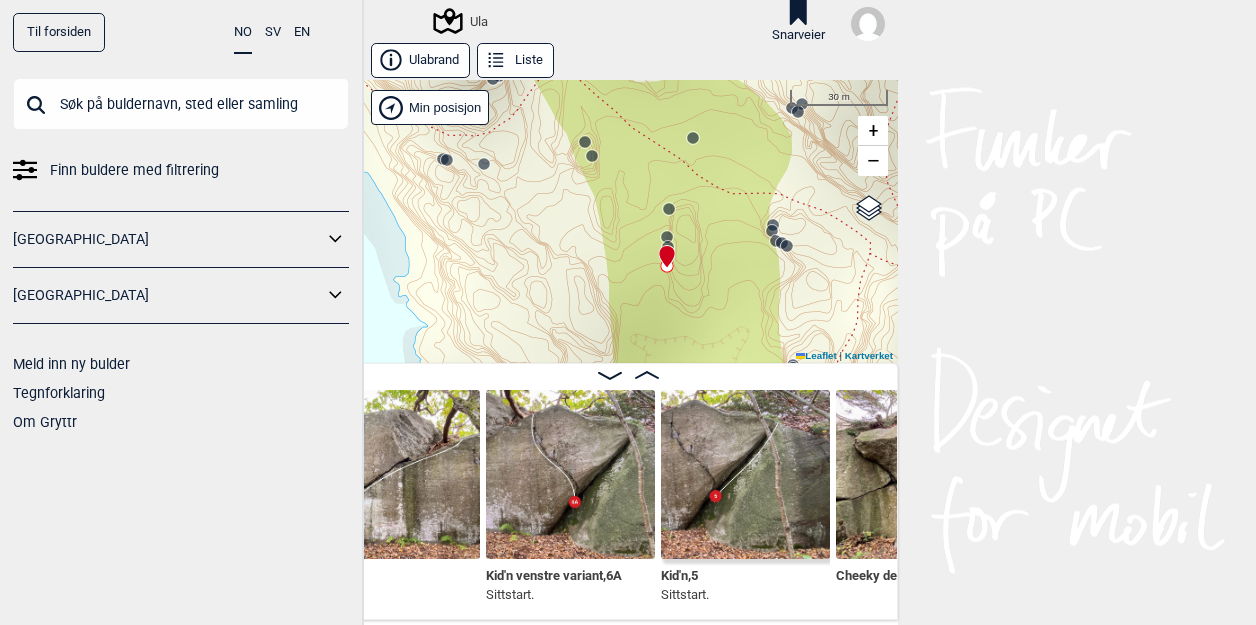 scroll, scrollTop: 0, scrollLeft: 4818, axis: horizontal 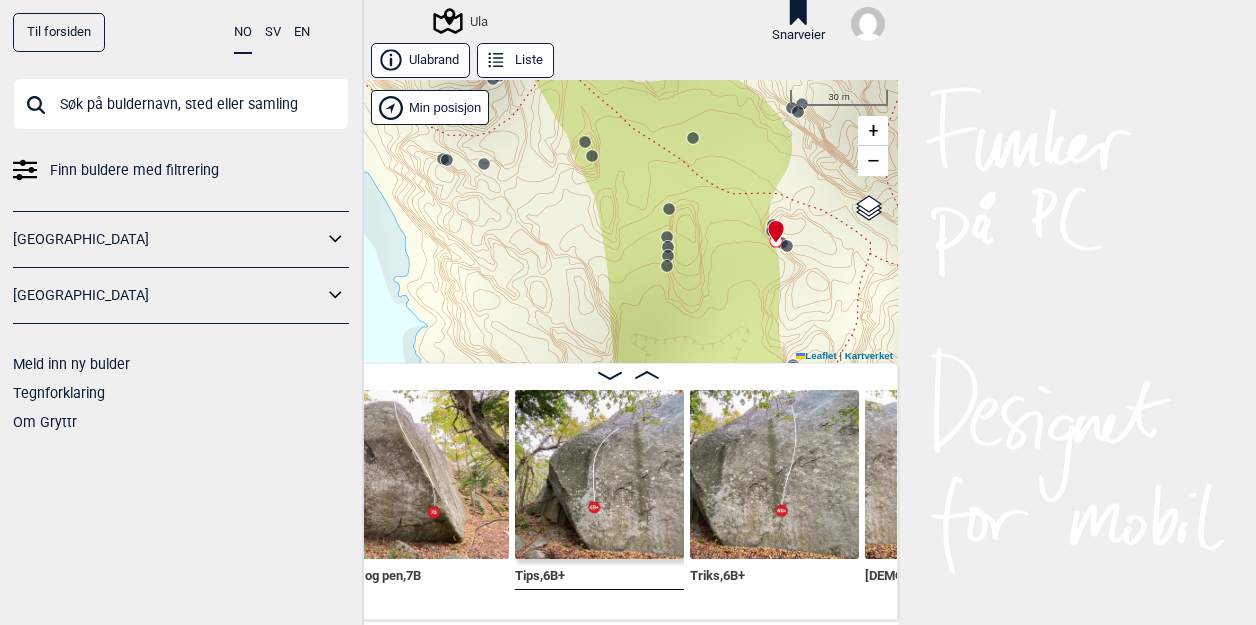 drag, startPoint x: 525, startPoint y: 573, endPoint x: 1039, endPoint y: 475, distance: 523.25903 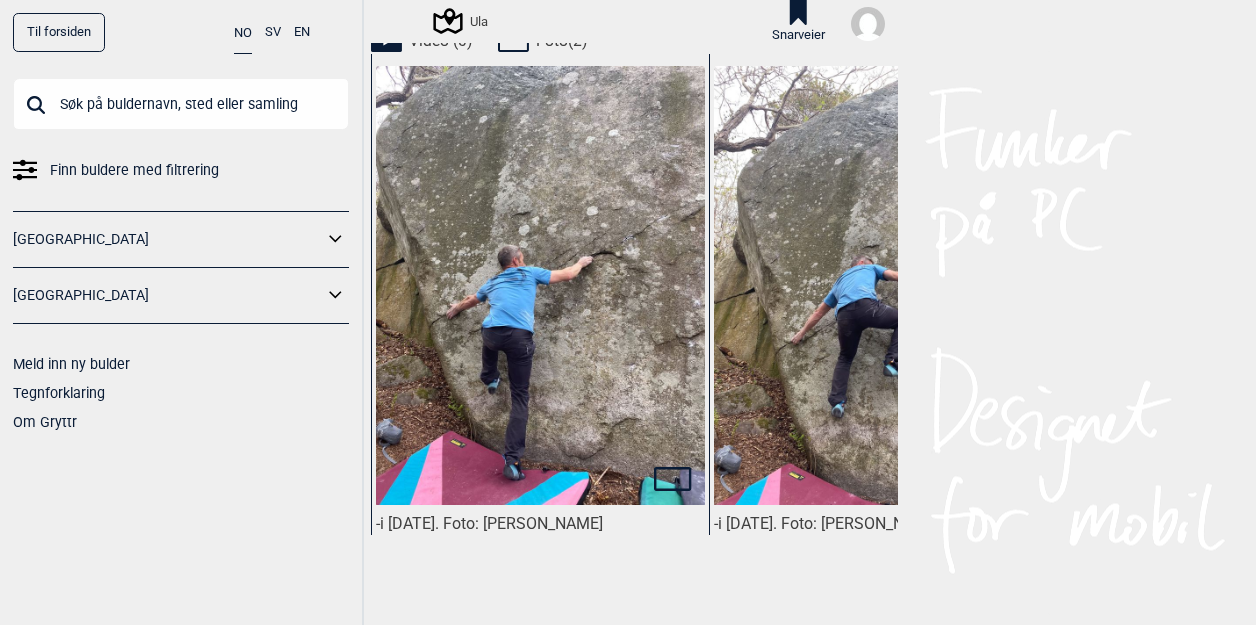 scroll, scrollTop: 925, scrollLeft: 0, axis: vertical 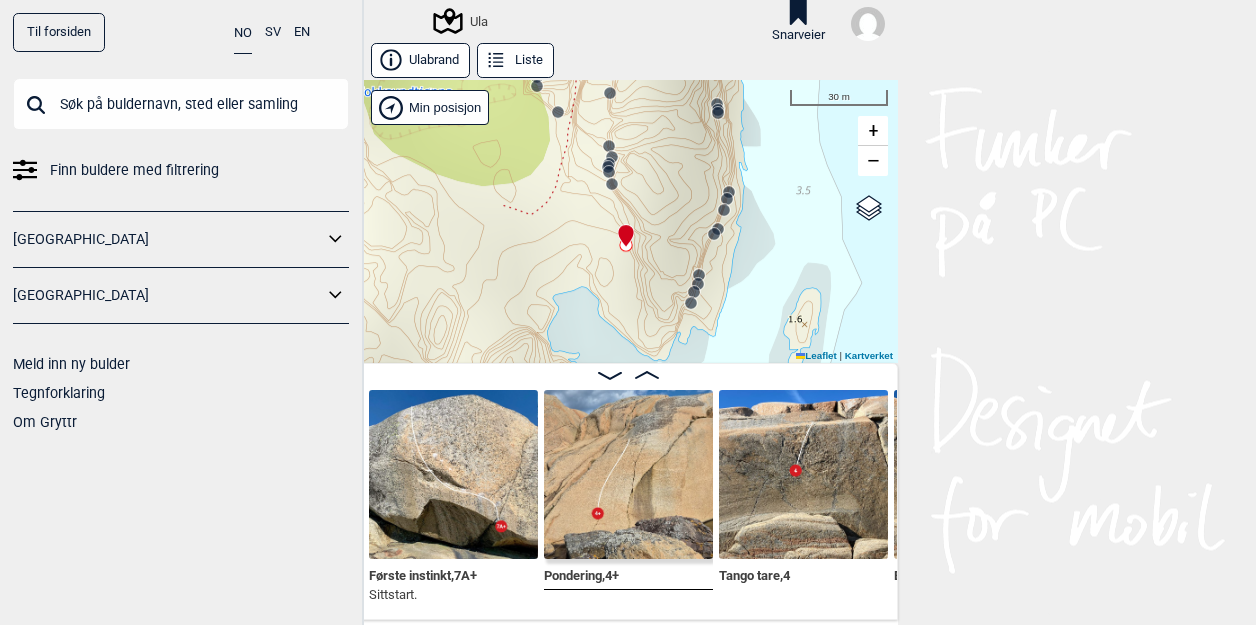 drag, startPoint x: 670, startPoint y: 279, endPoint x: 668, endPoint y: 172, distance: 107.01869 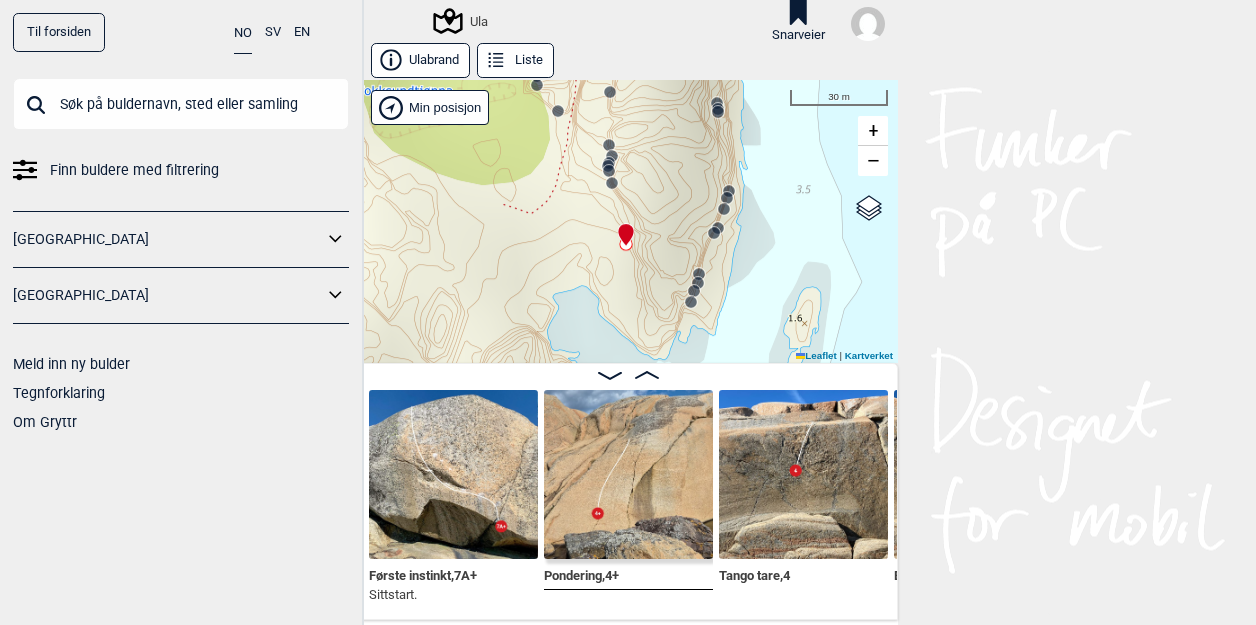 click 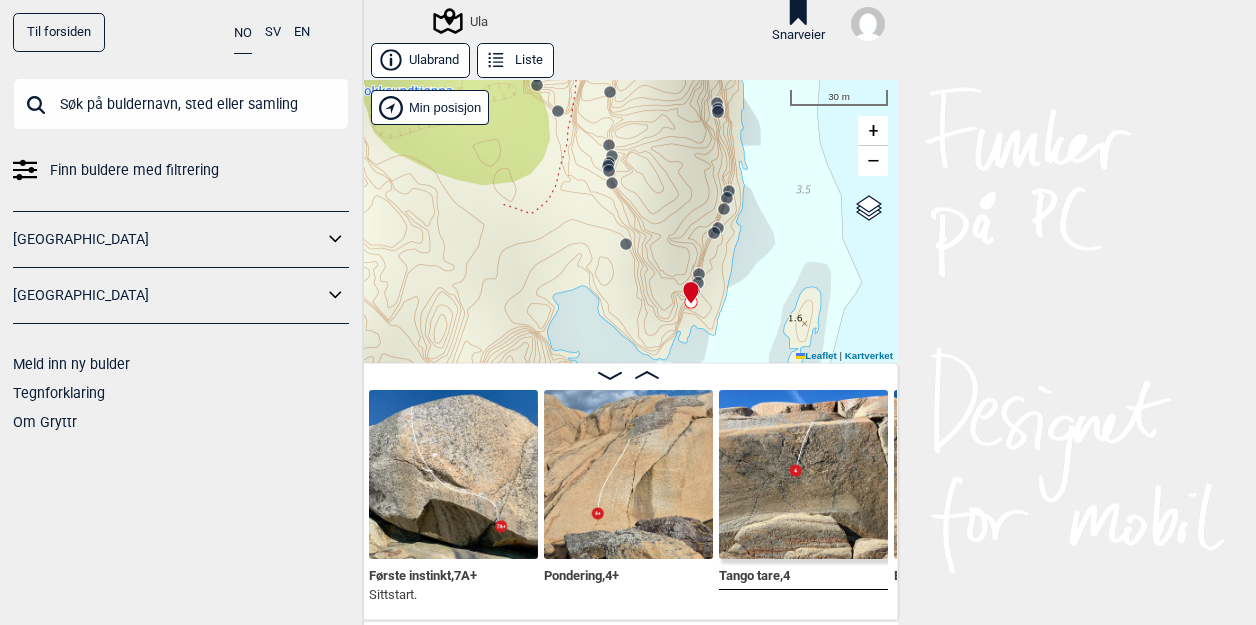 scroll, scrollTop: 0, scrollLeft: 8962, axis: horizontal 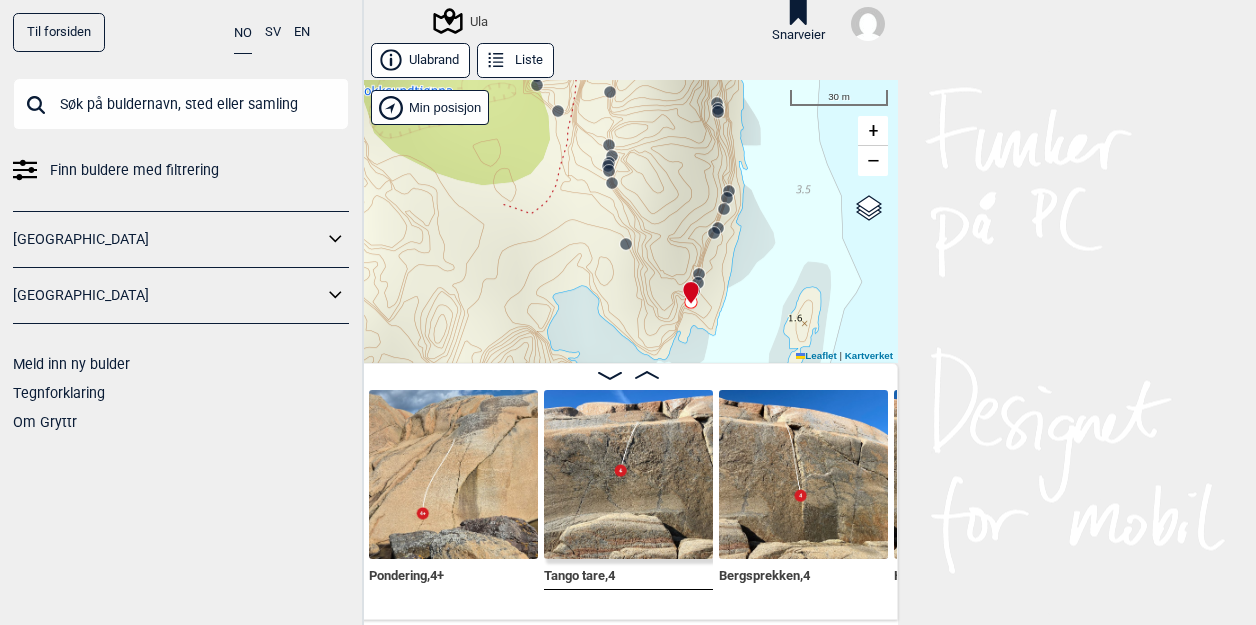 click 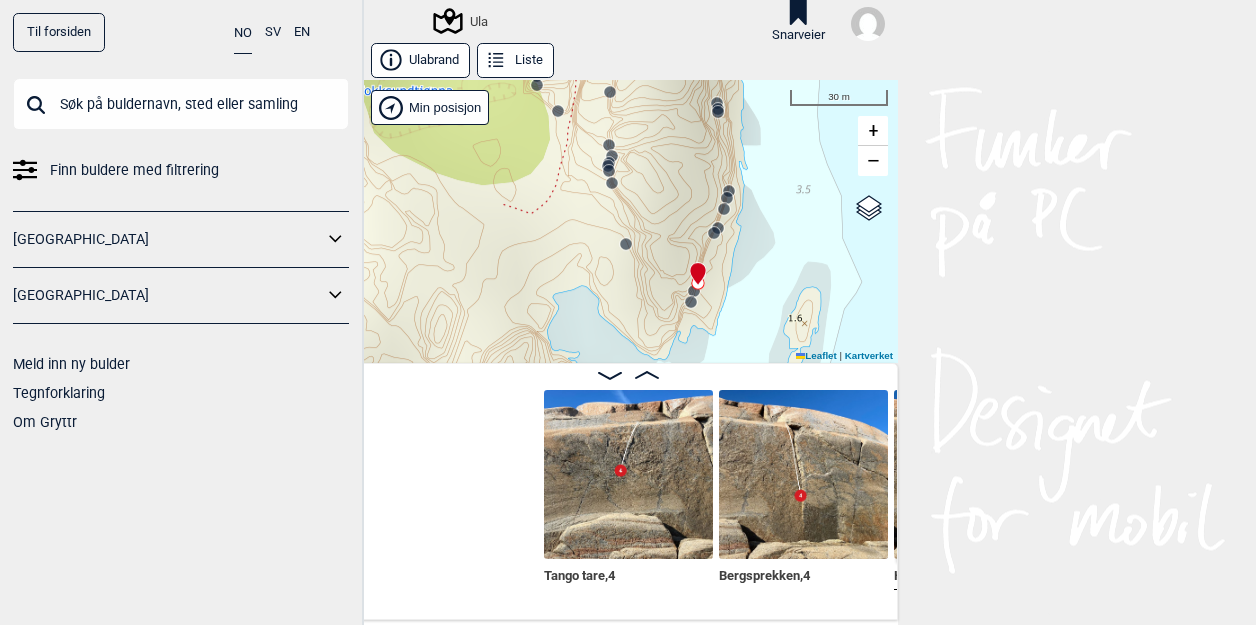 scroll, scrollTop: 0, scrollLeft: 9312, axis: horizontal 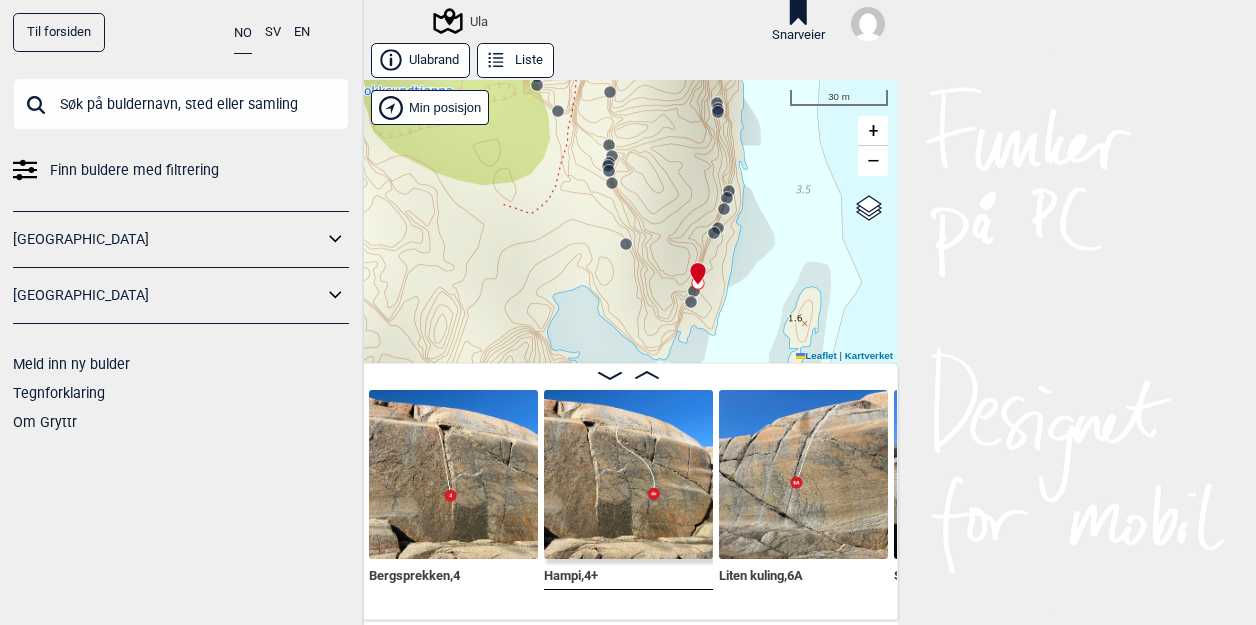 click 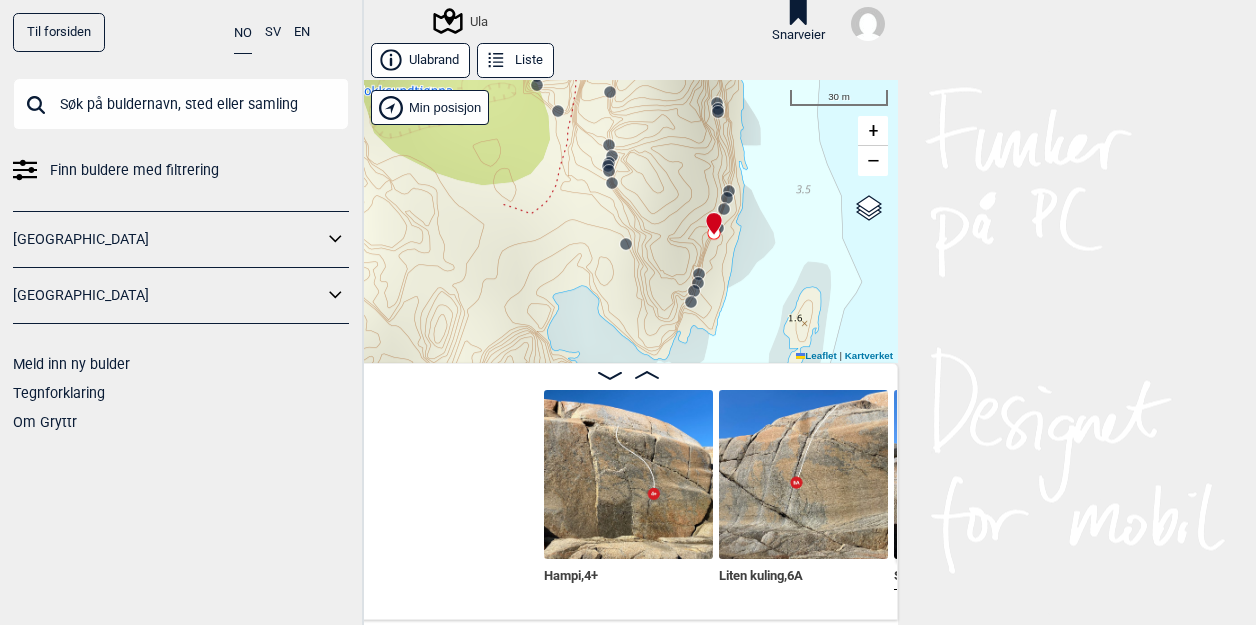 scroll, scrollTop: 0, scrollLeft: 9662, axis: horizontal 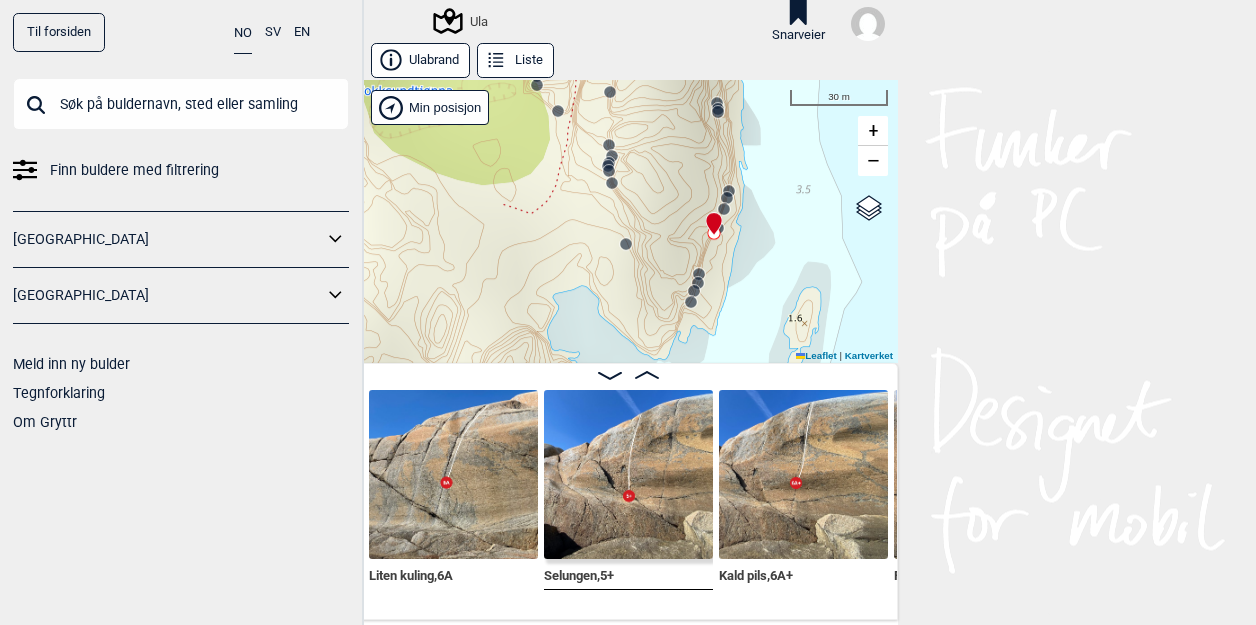 click 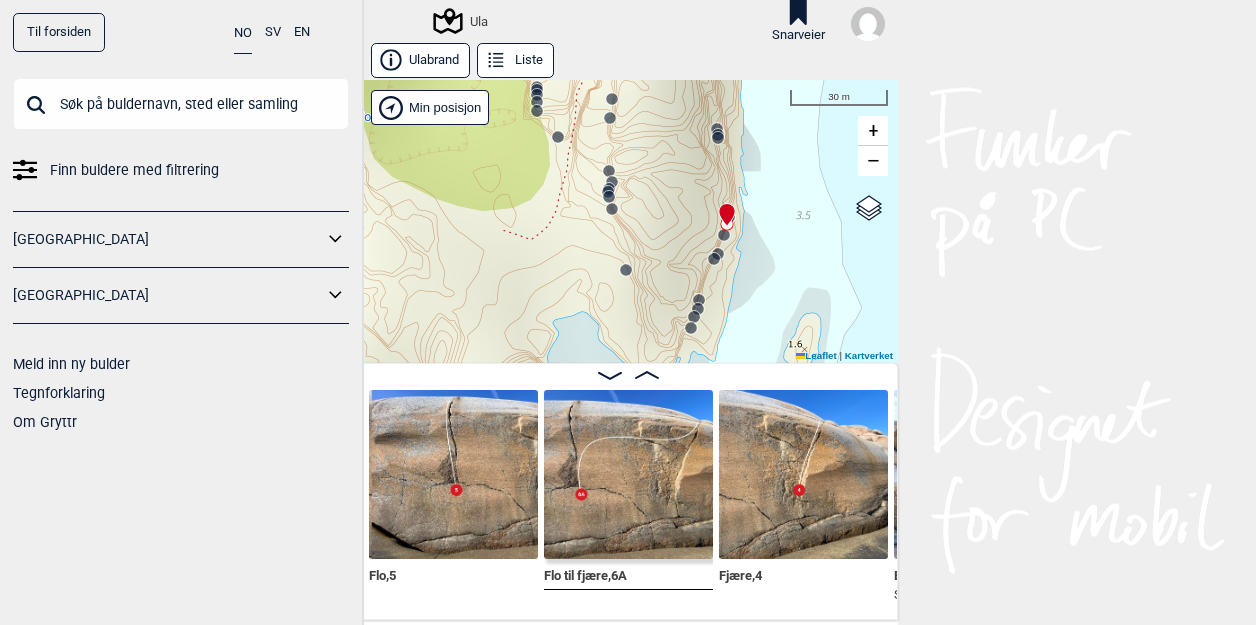 click 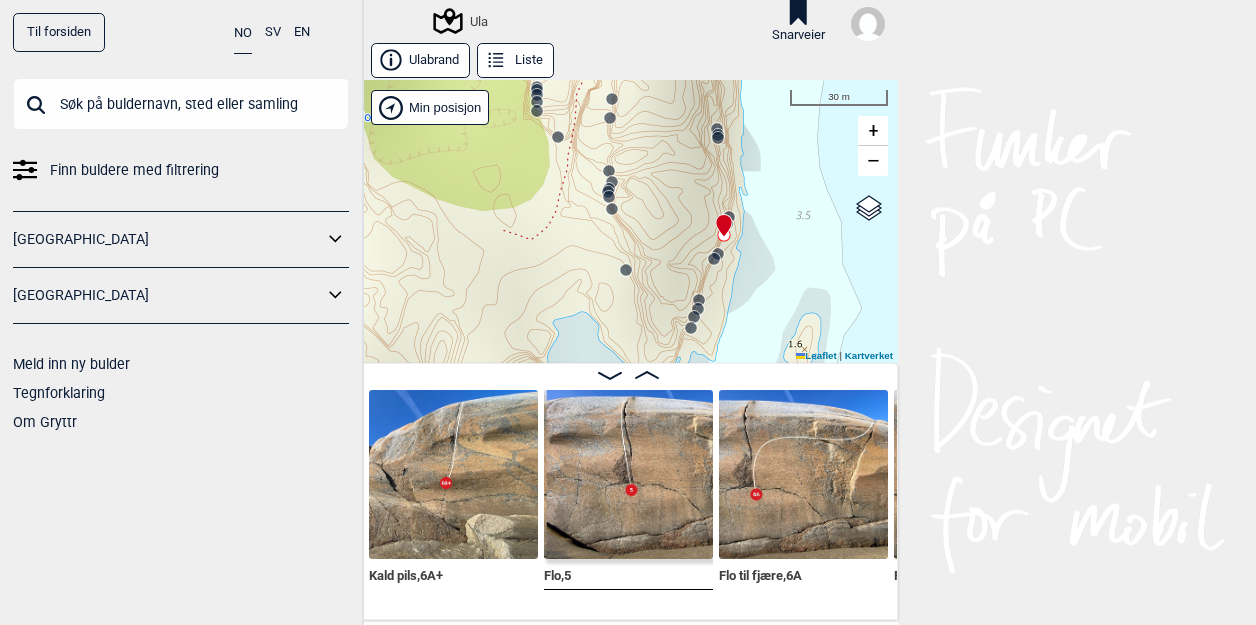 click 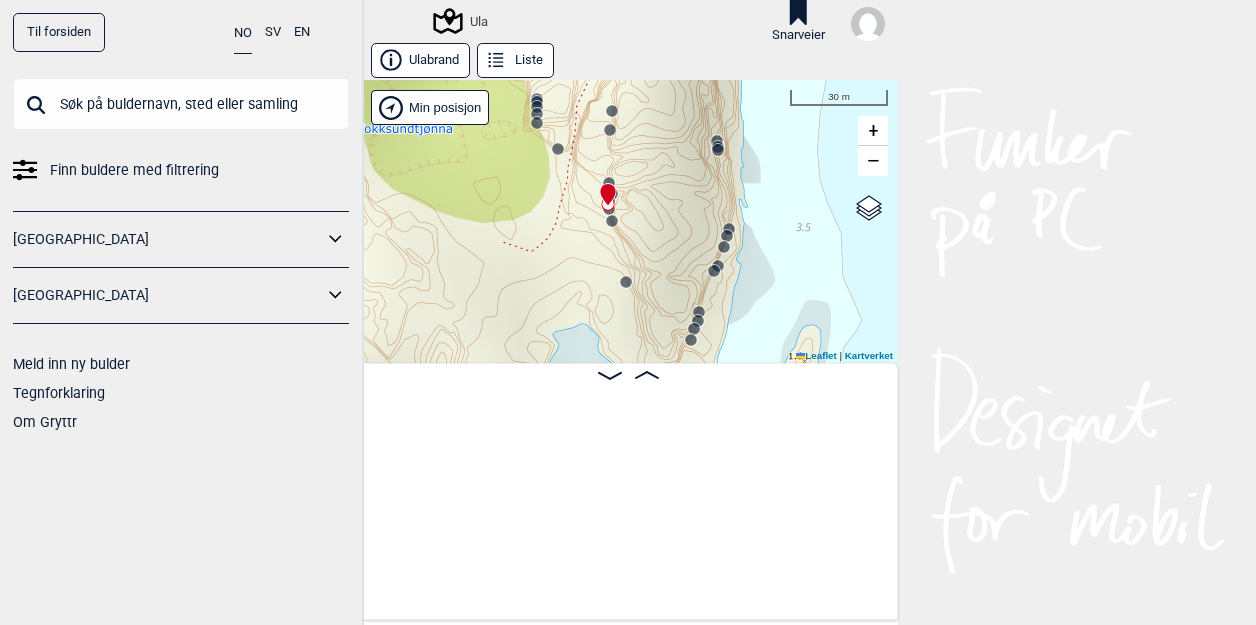 scroll, scrollTop: 0, scrollLeft: 8449, axis: horizontal 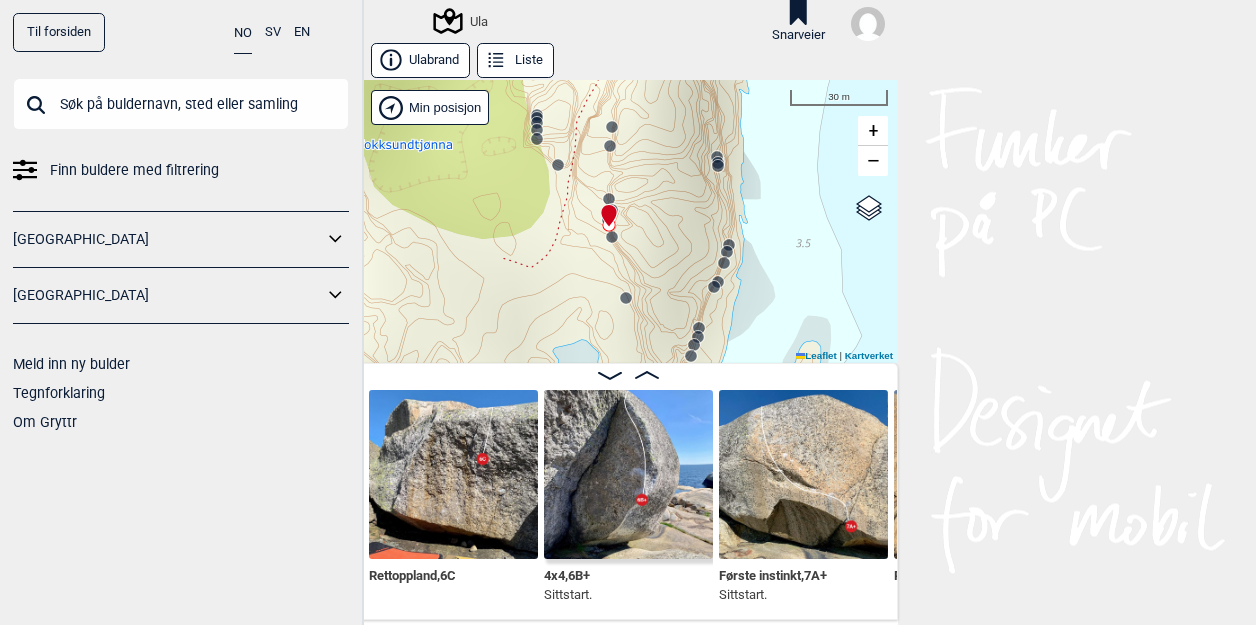 click 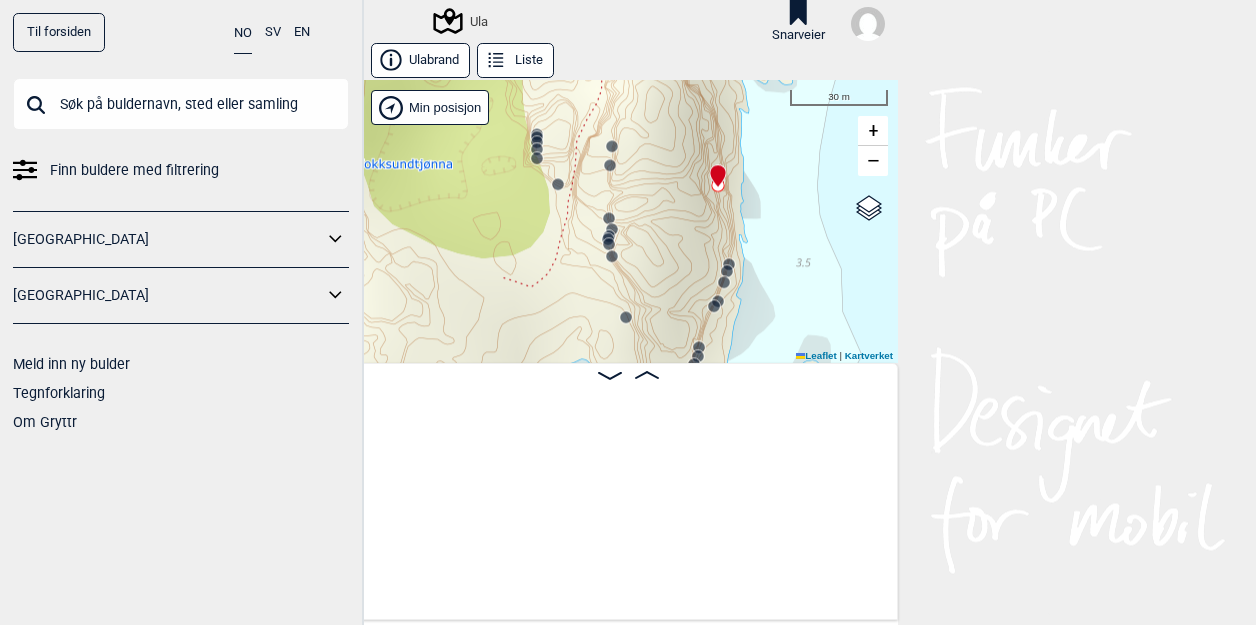 scroll, scrollTop: 0, scrollLeft: 10549, axis: horizontal 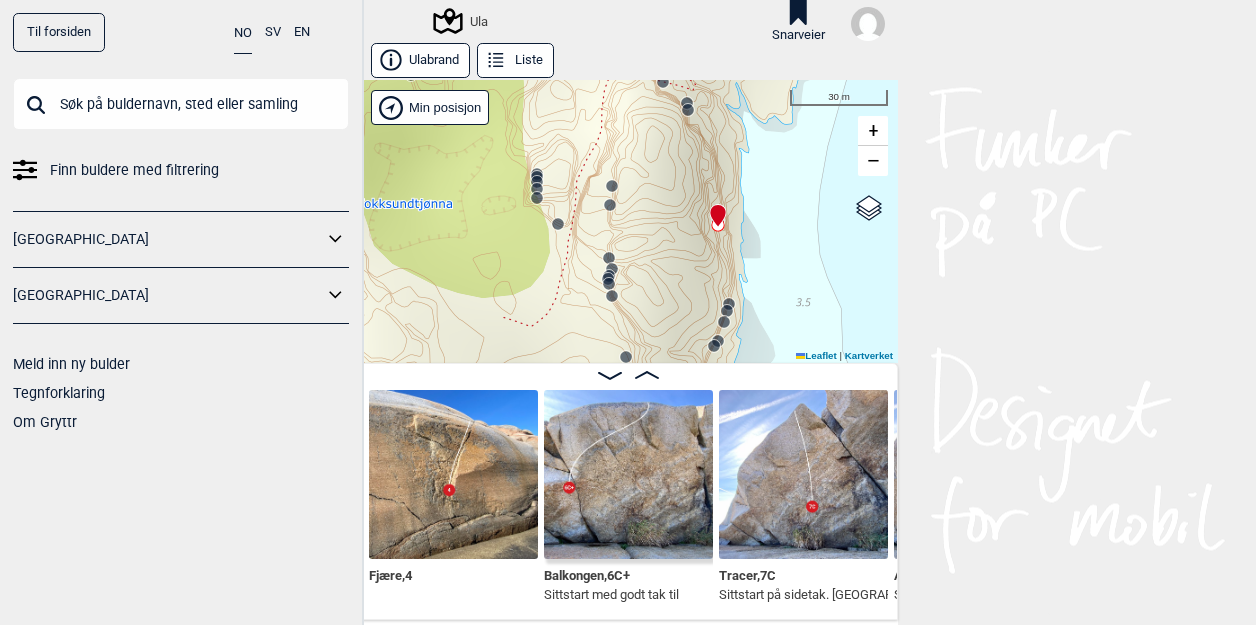 click 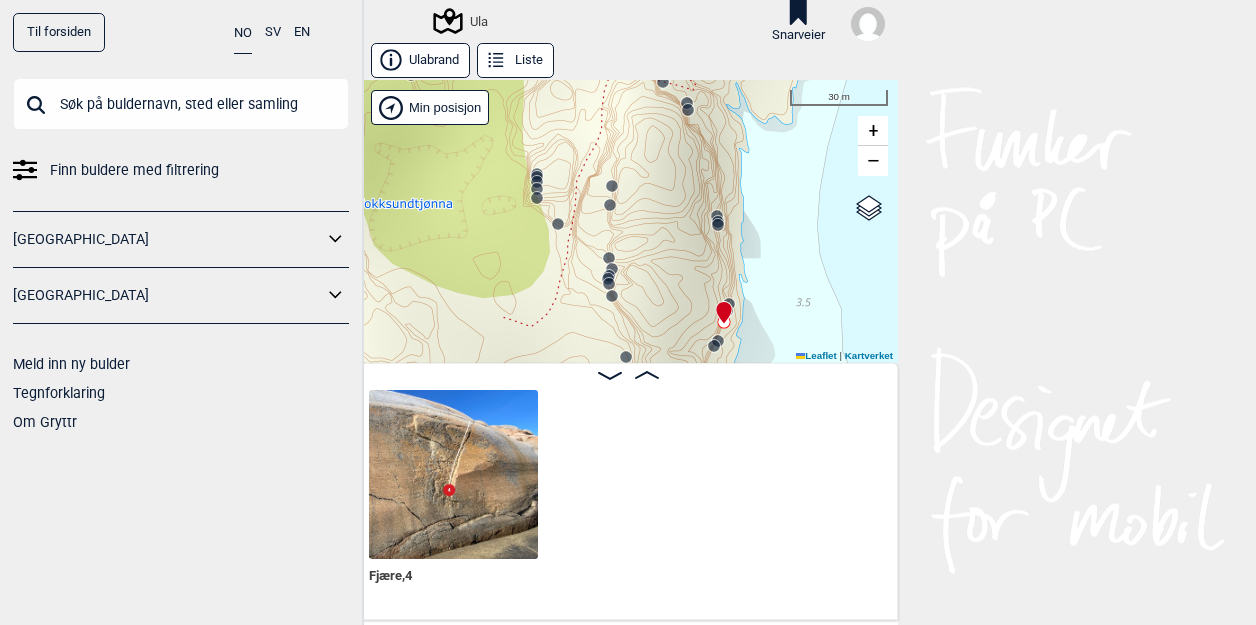 scroll, scrollTop: 0, scrollLeft: 10024, axis: horizontal 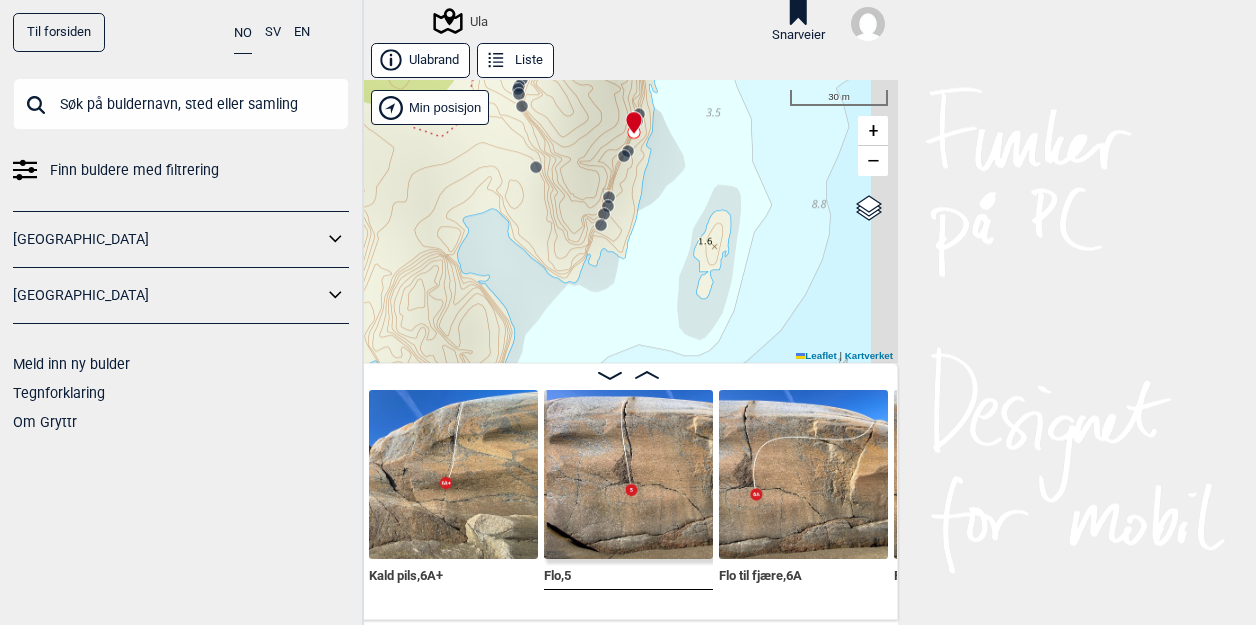 drag, startPoint x: 654, startPoint y: 322, endPoint x: 564, endPoint y: 131, distance: 211.14214 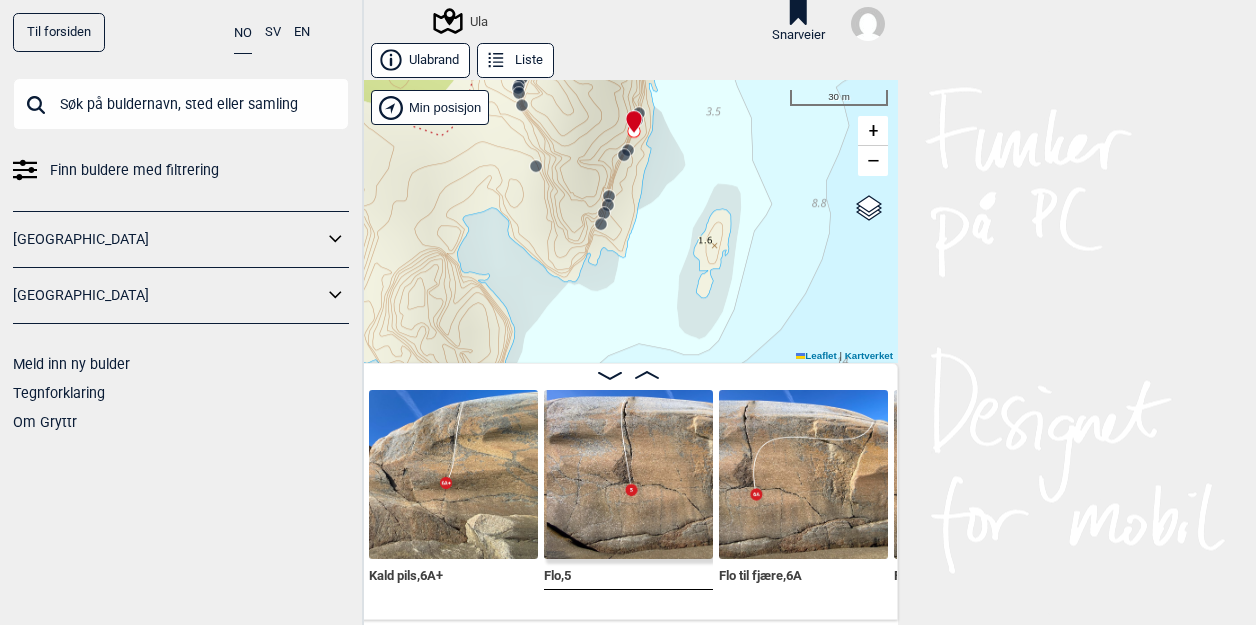 click 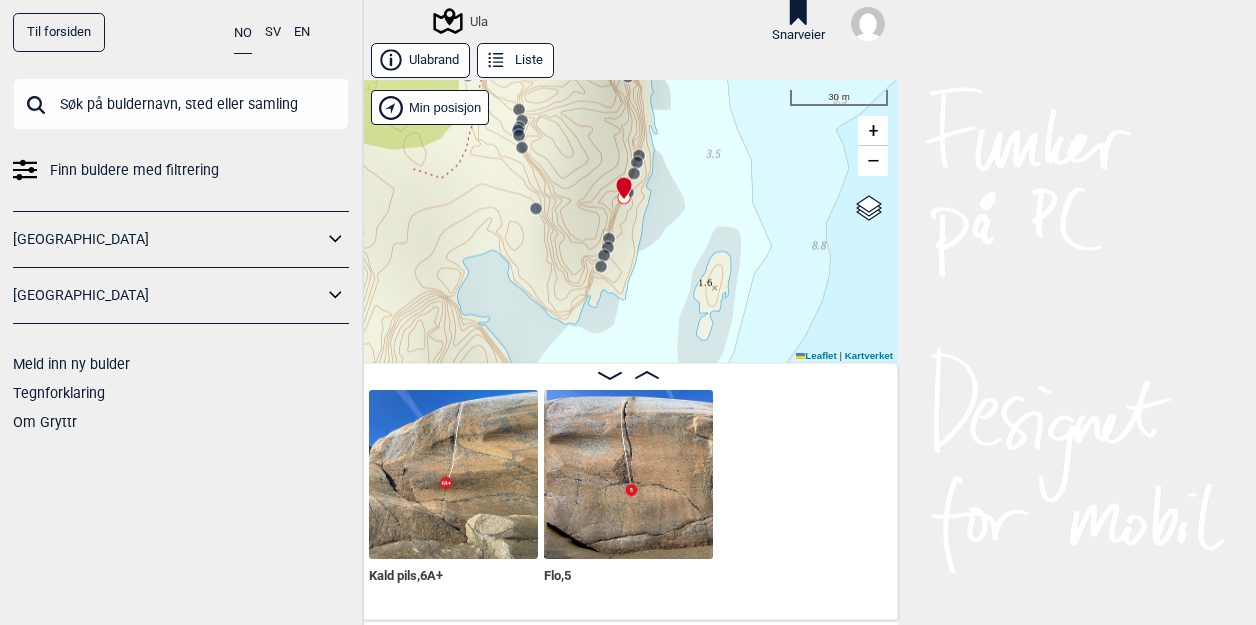 scroll, scrollTop: 0, scrollLeft: 9674, axis: horizontal 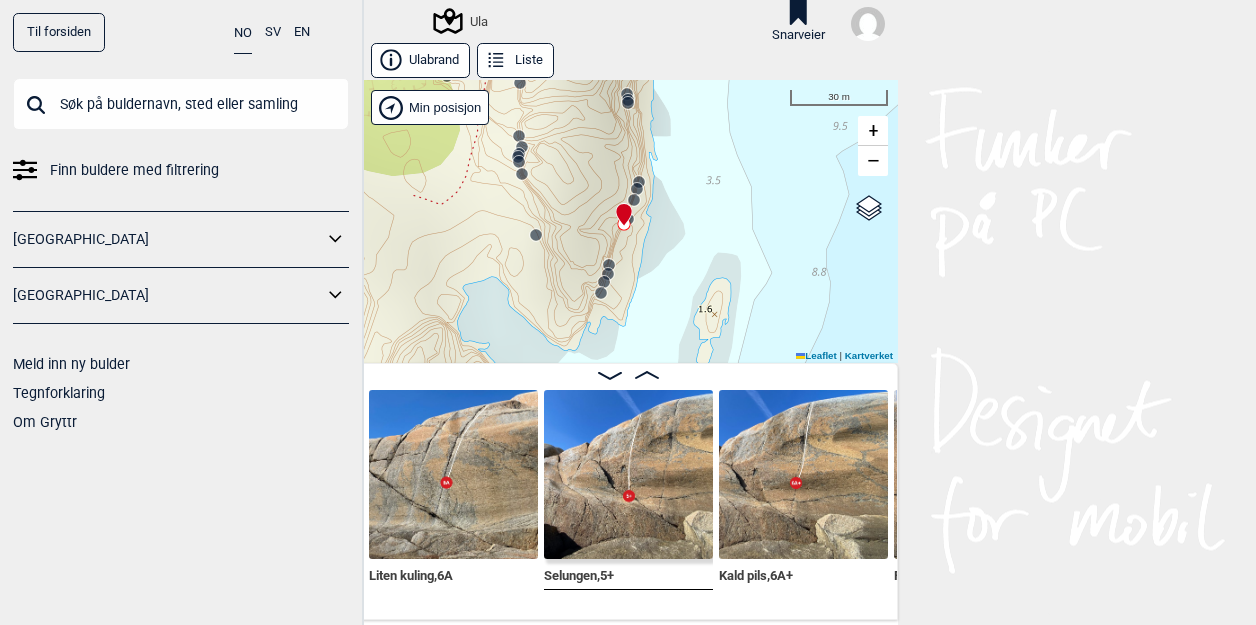click 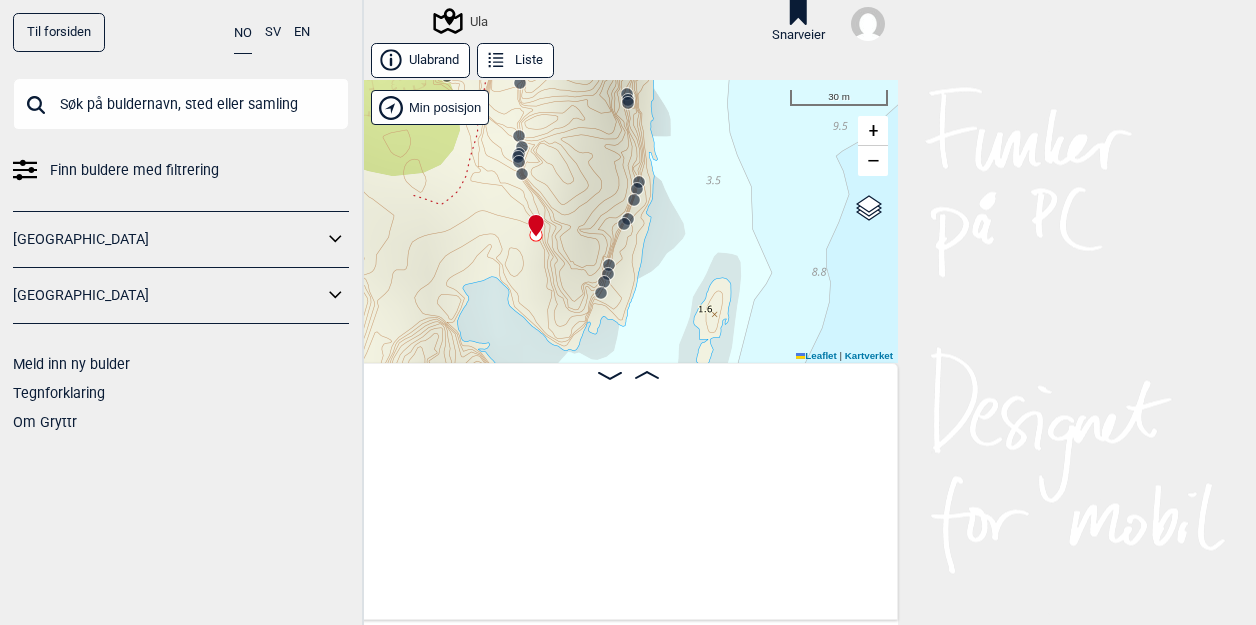 scroll, scrollTop: 0, scrollLeft: 8799, axis: horizontal 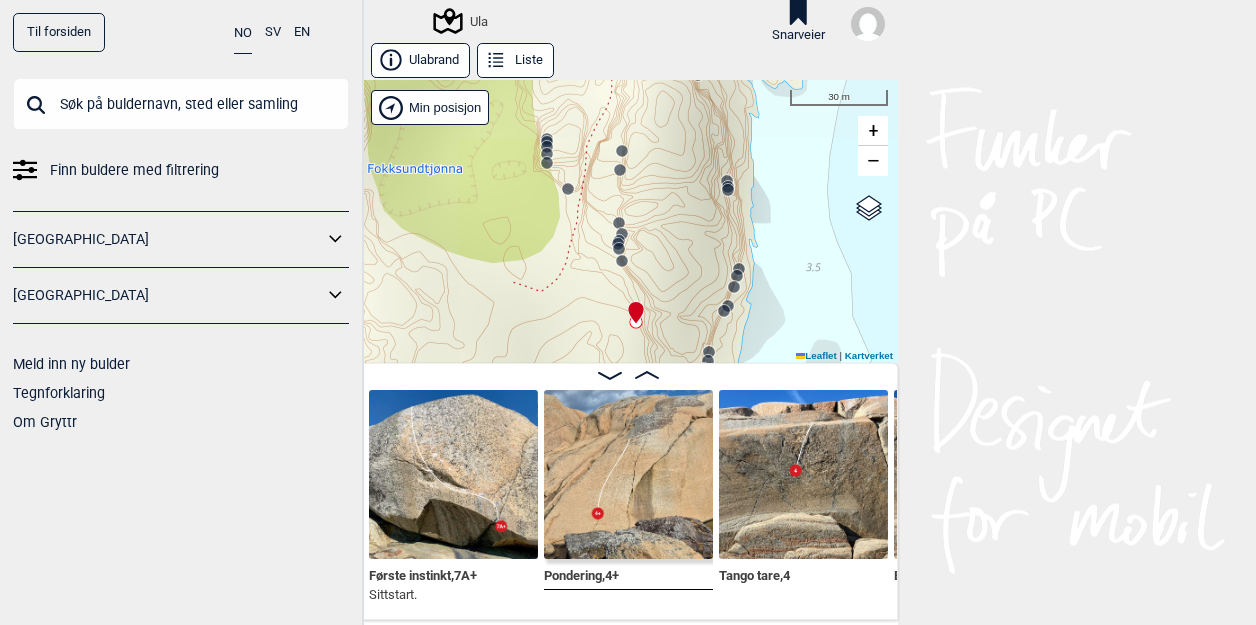drag, startPoint x: 558, startPoint y: 198, endPoint x: 670, endPoint y: 309, distance: 157.6864 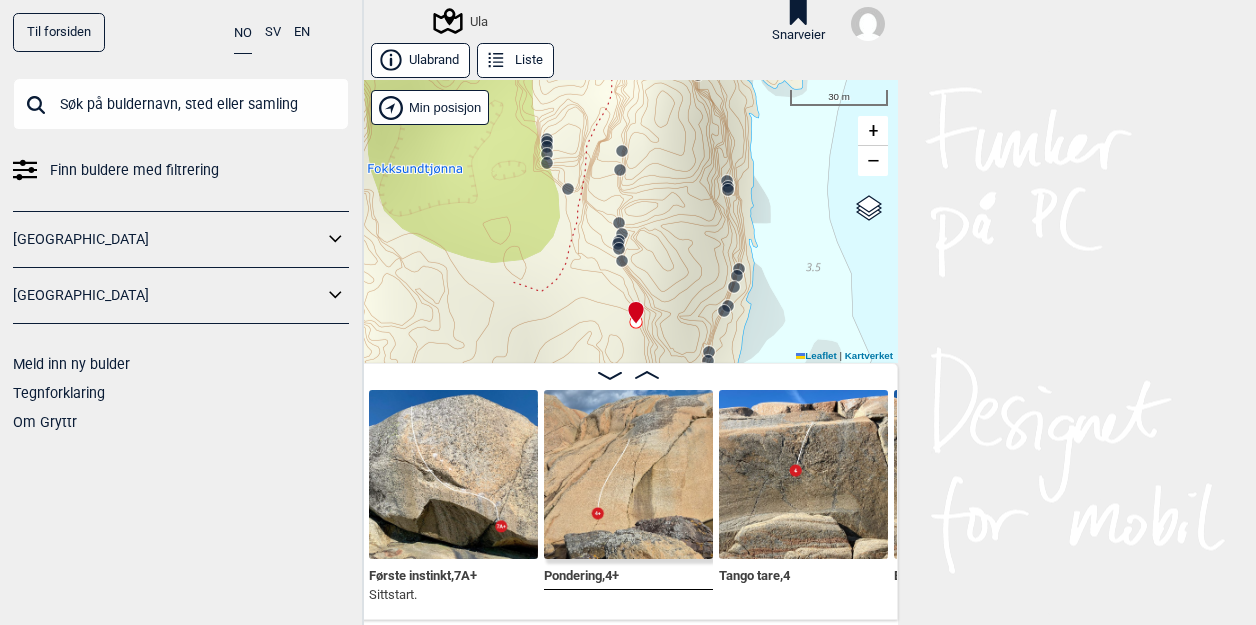 click 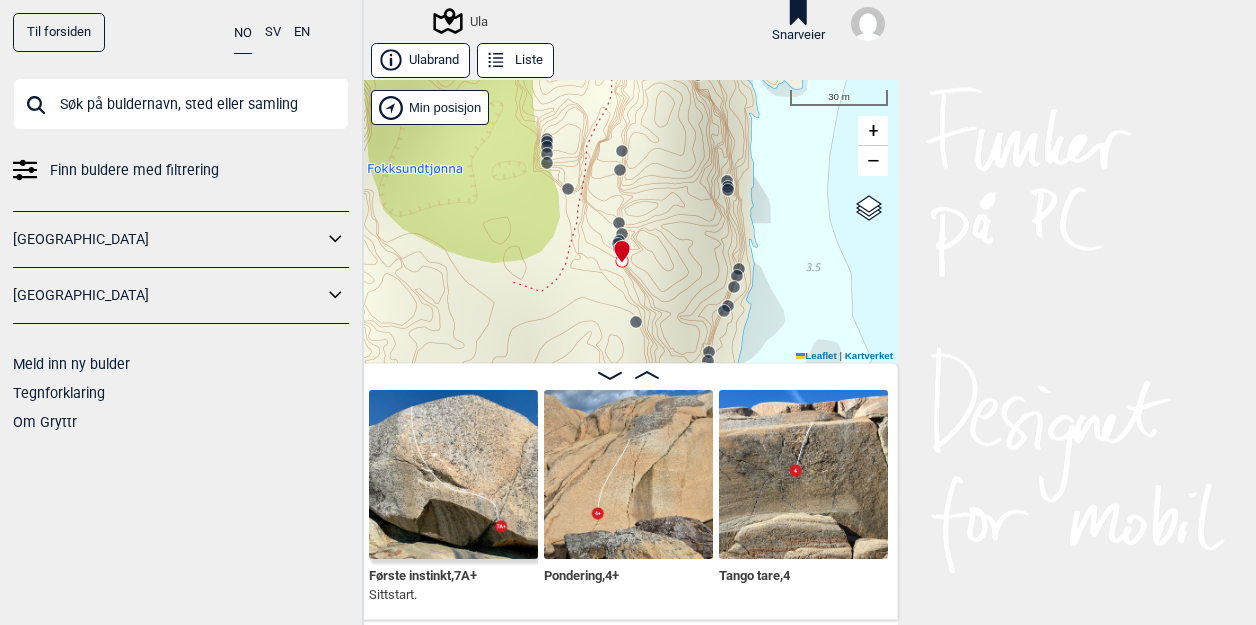 scroll, scrollTop: 0, scrollLeft: 8624, axis: horizontal 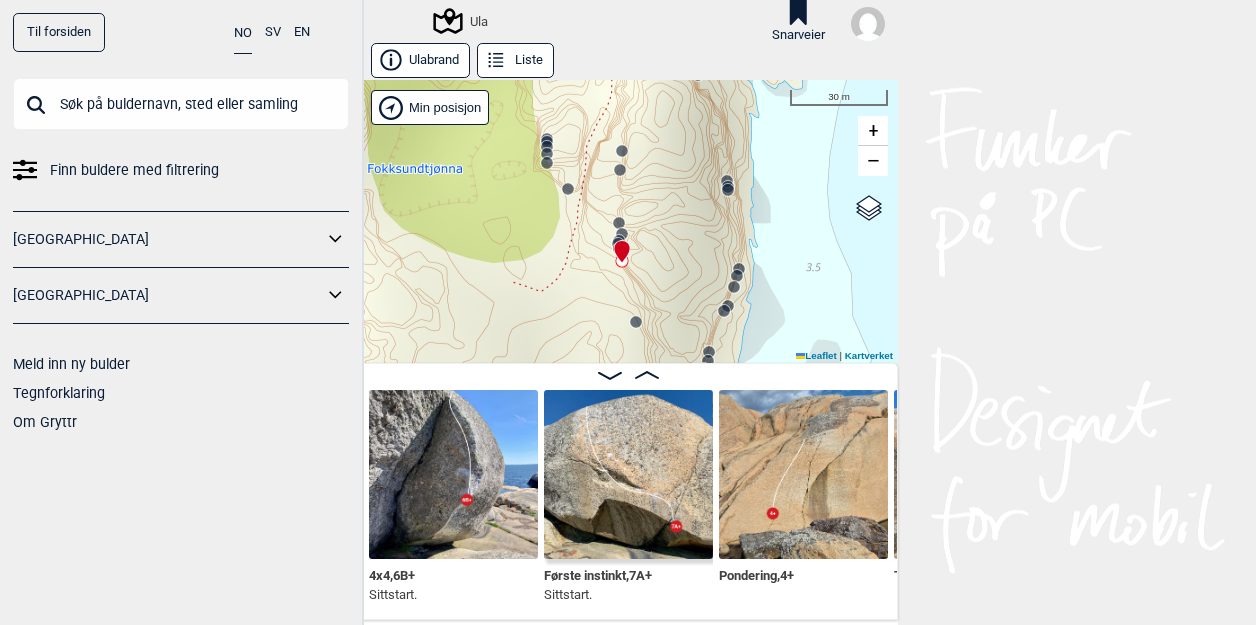 click at bounding box center (618, 243) 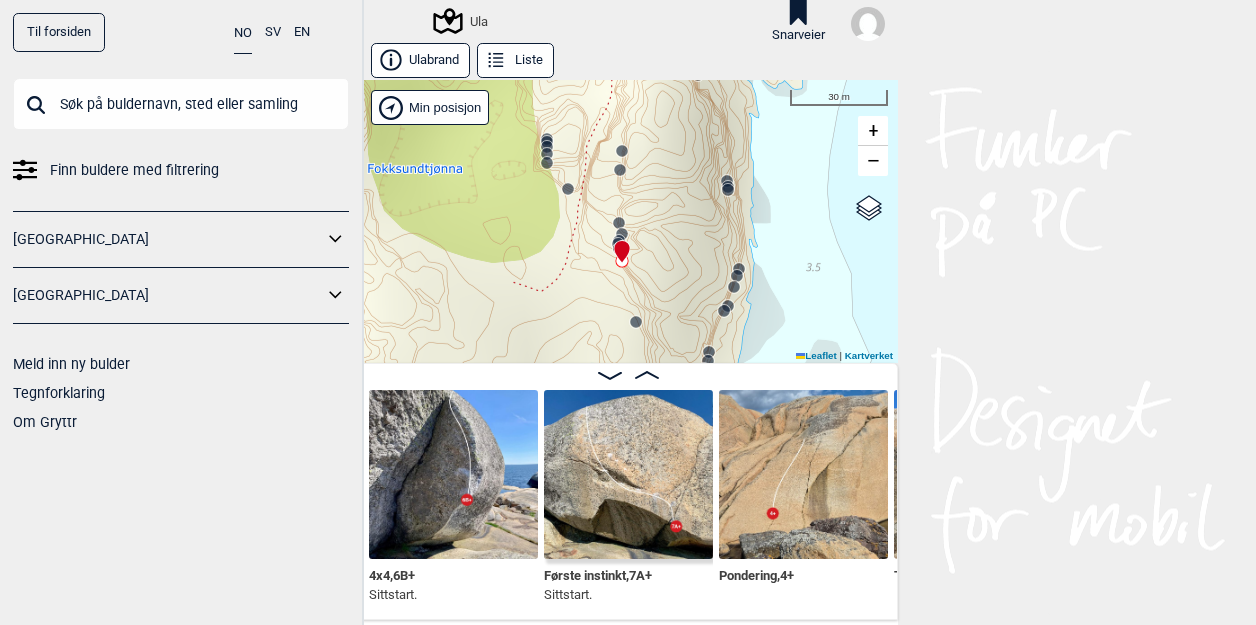 click 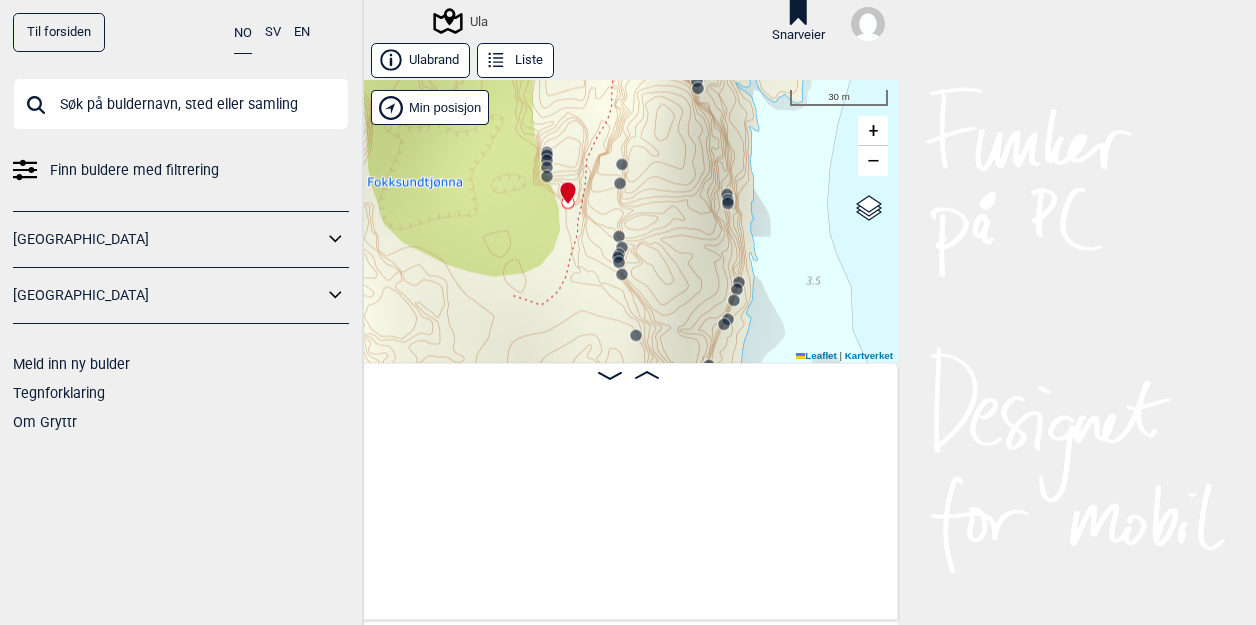 scroll, scrollTop: 0, scrollLeft: 7266, axis: horizontal 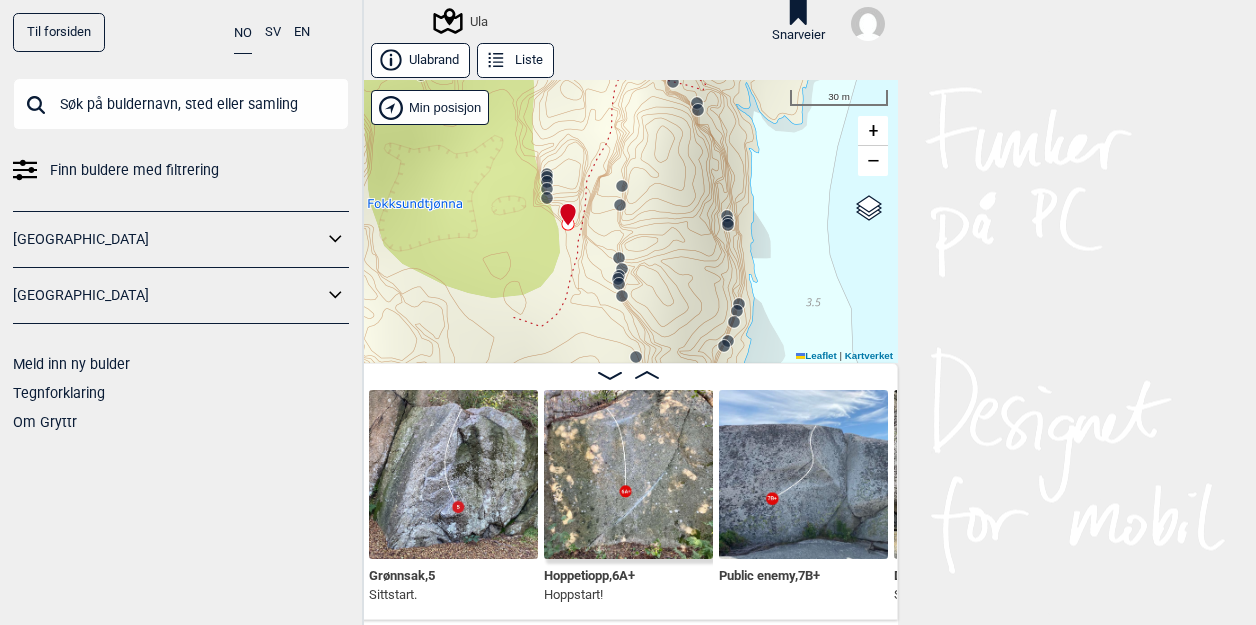 click 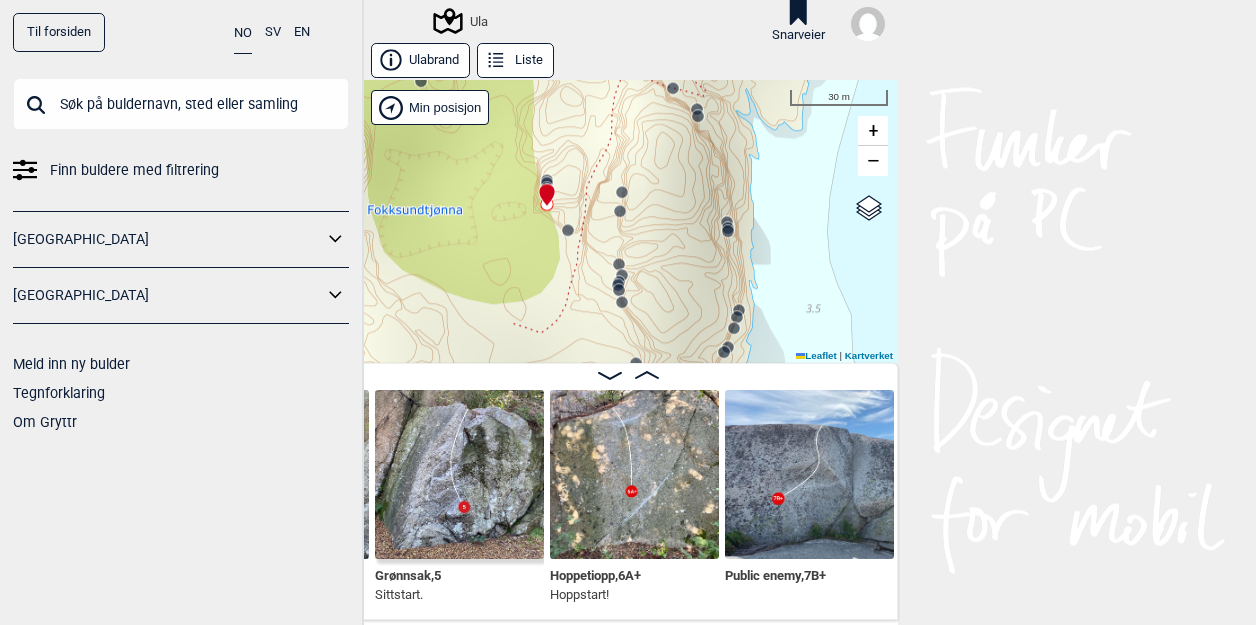 scroll, scrollTop: 0, scrollLeft: 7097, axis: horizontal 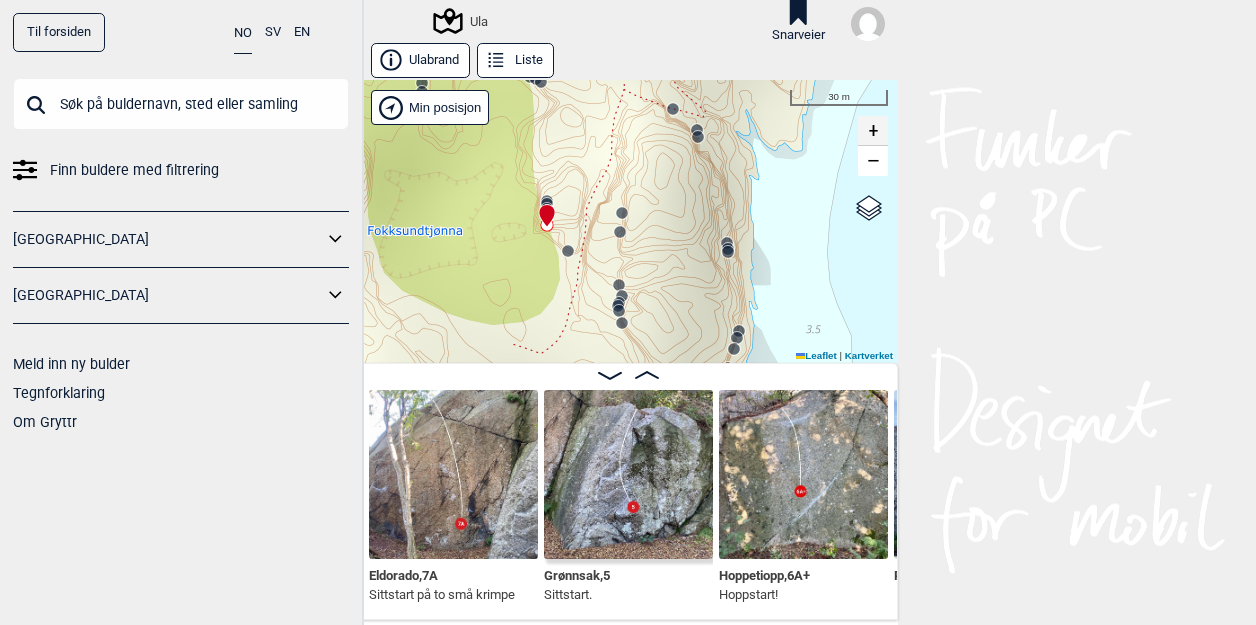 click on "+" at bounding box center [873, 131] 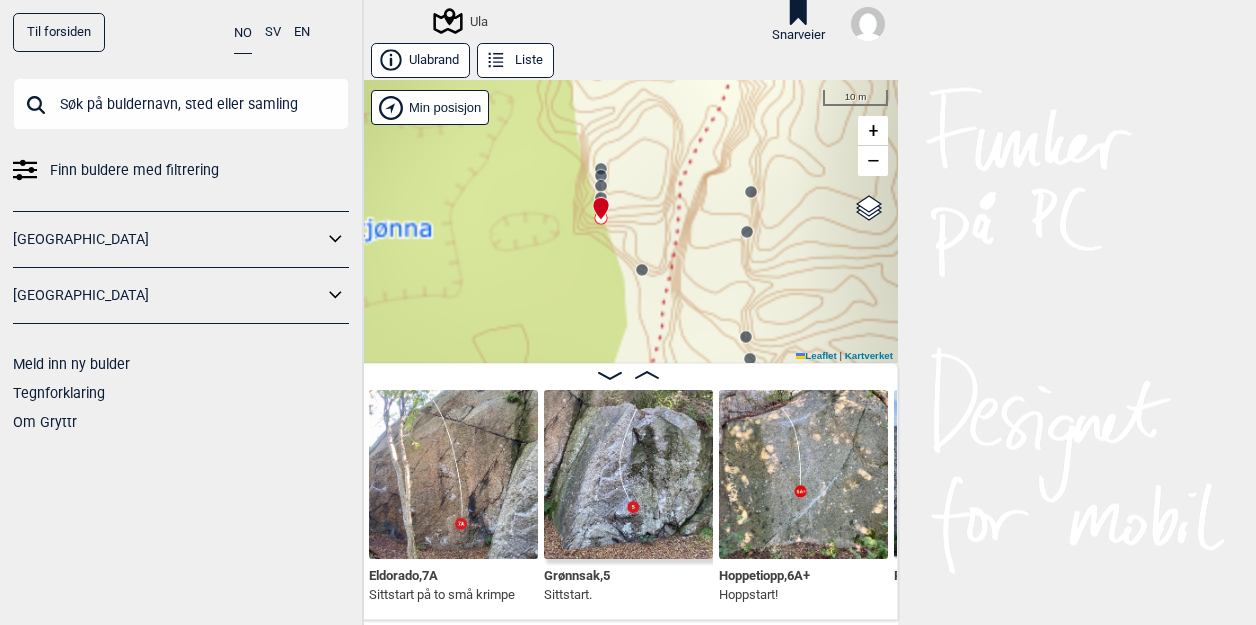 drag, startPoint x: 561, startPoint y: 217, endPoint x: 696, endPoint y: 335, distance: 179.30142 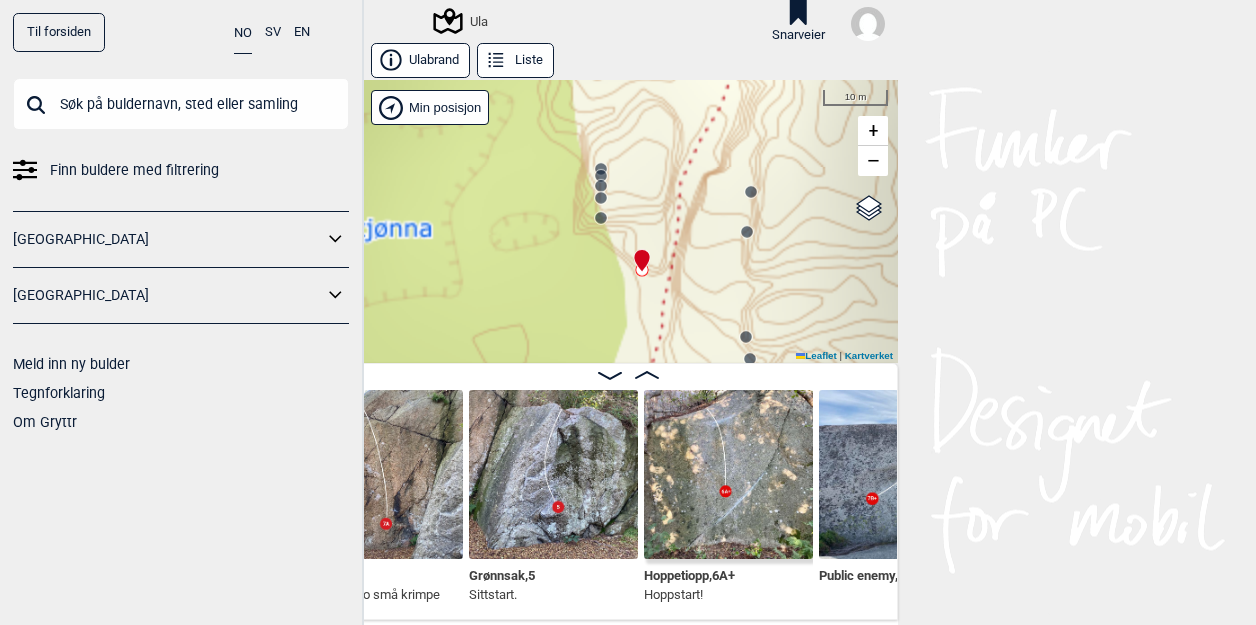 scroll, scrollTop: 0, scrollLeft: 7150, axis: horizontal 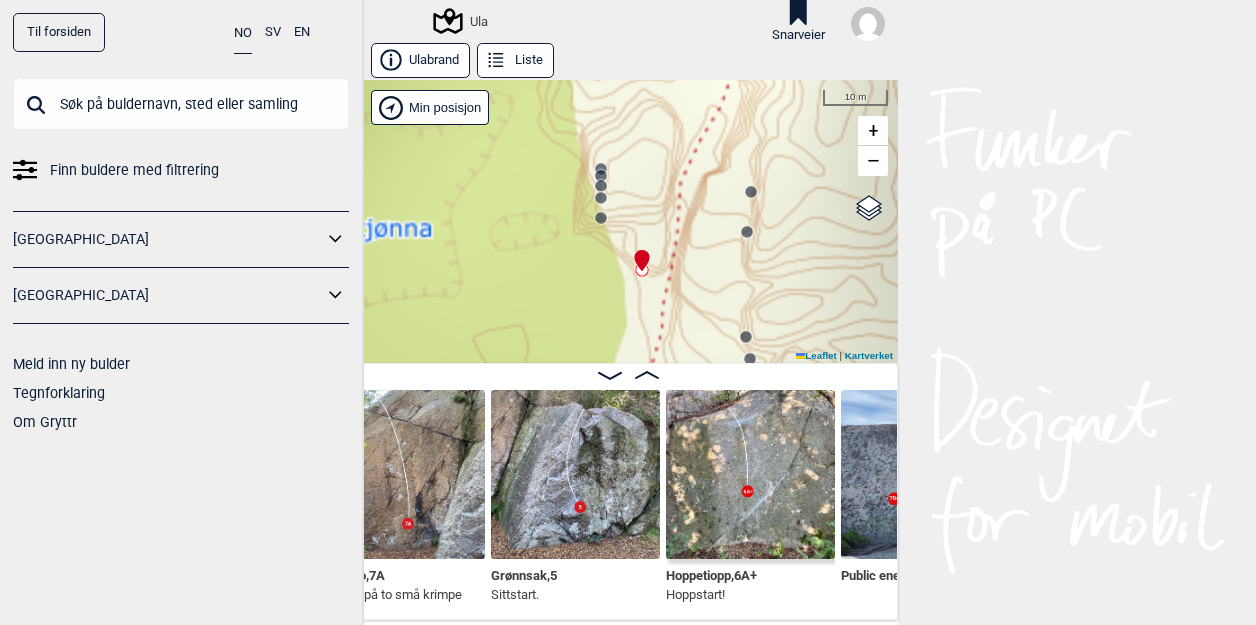 click 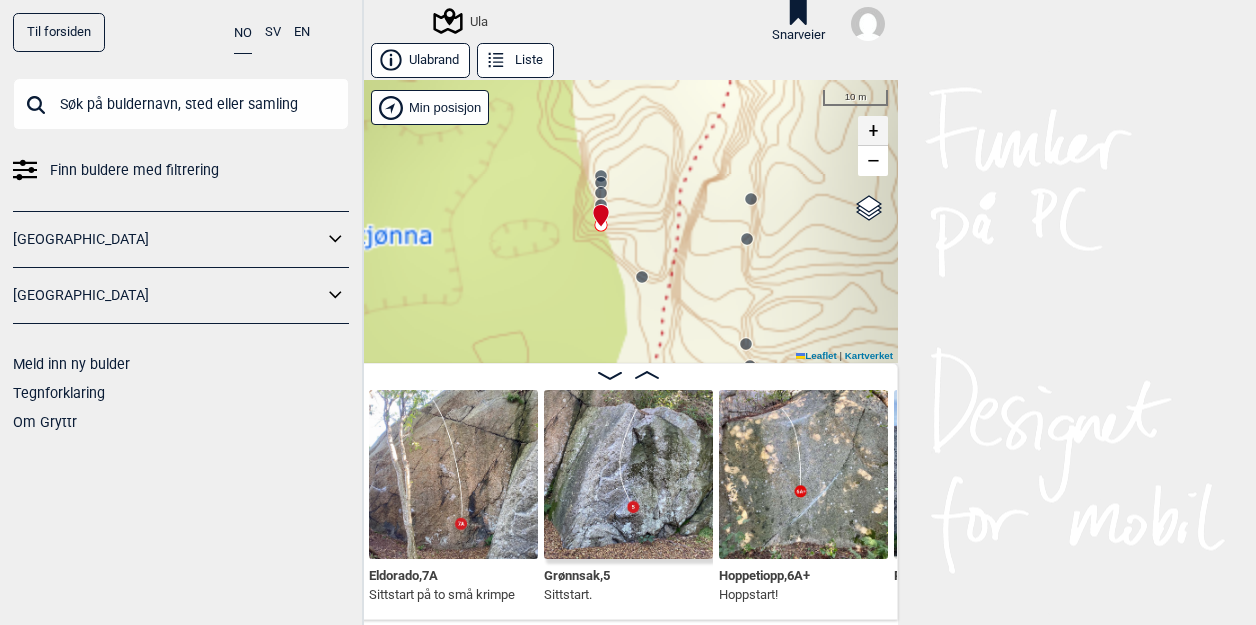 click on "+" at bounding box center [873, 131] 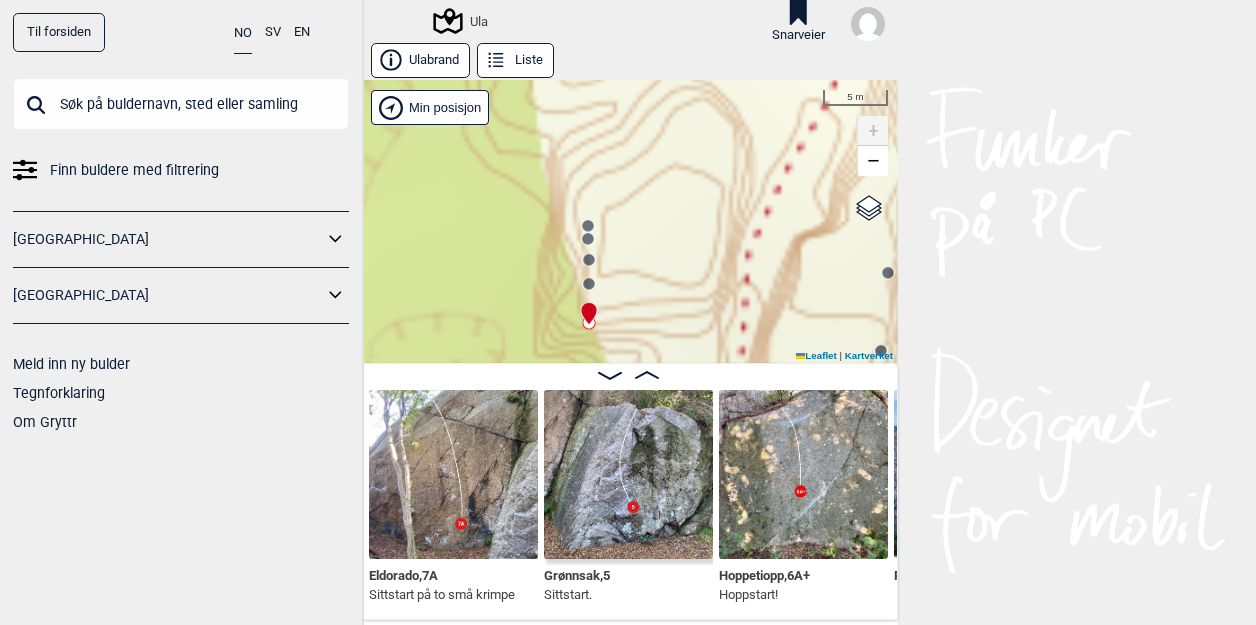 drag, startPoint x: 635, startPoint y: 142, endPoint x: 650, endPoint y: 367, distance: 225.49945 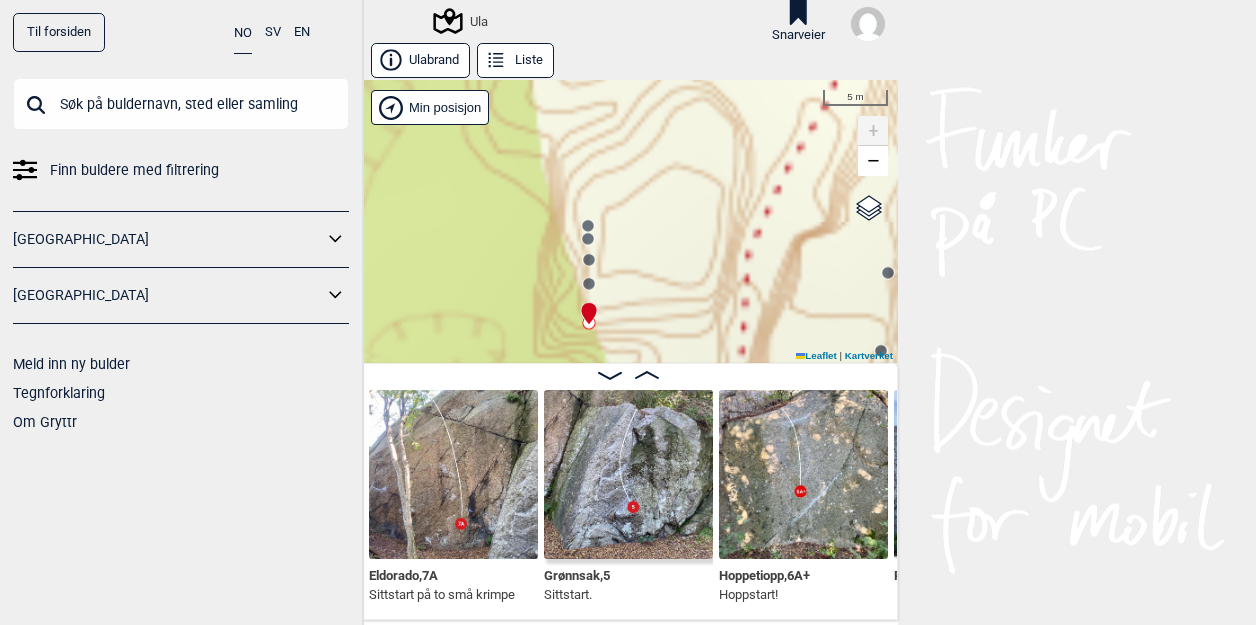 click 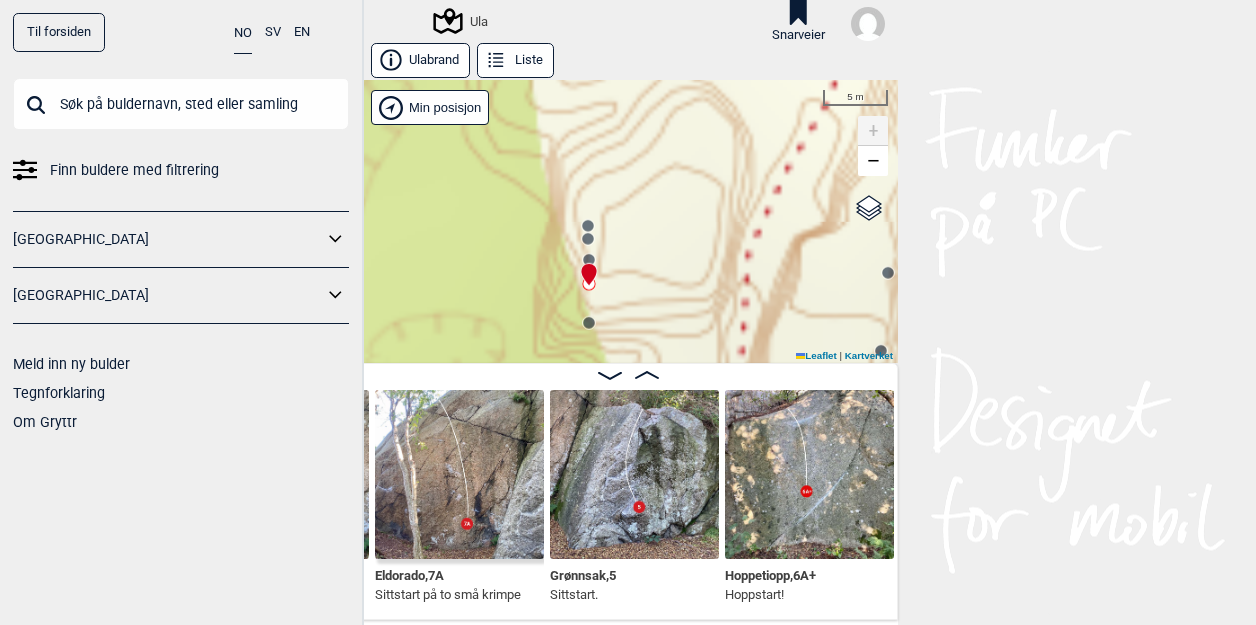 scroll, scrollTop: 0, scrollLeft: 6928, axis: horizontal 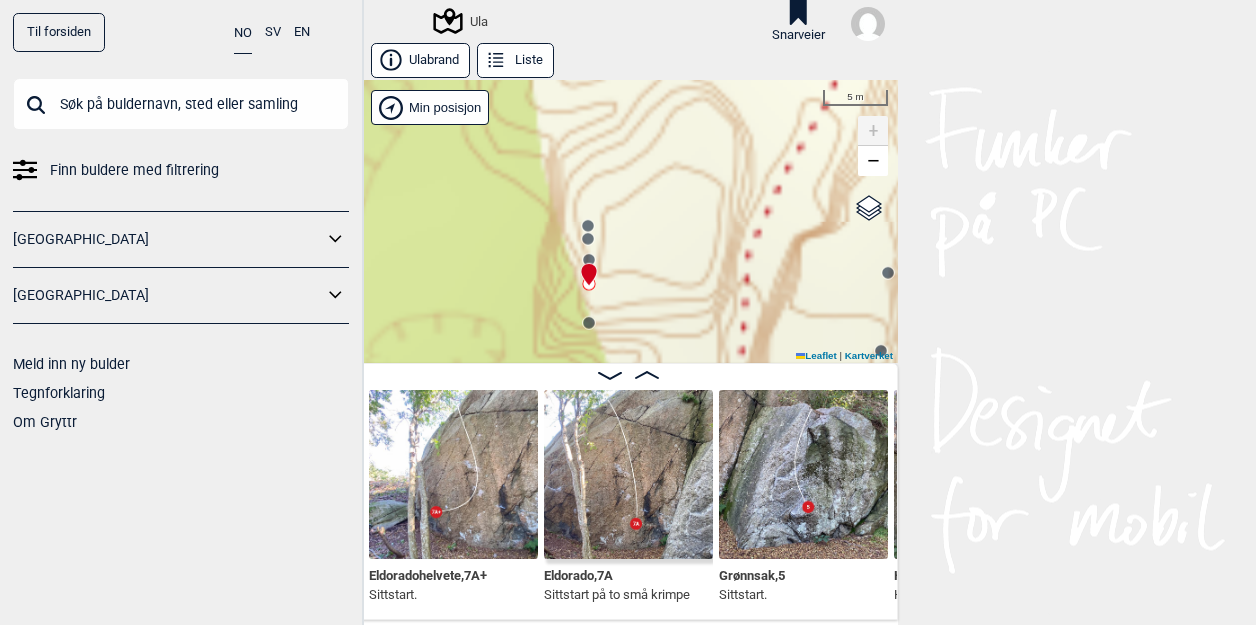 click on "Ula" at bounding box center (628, 221) 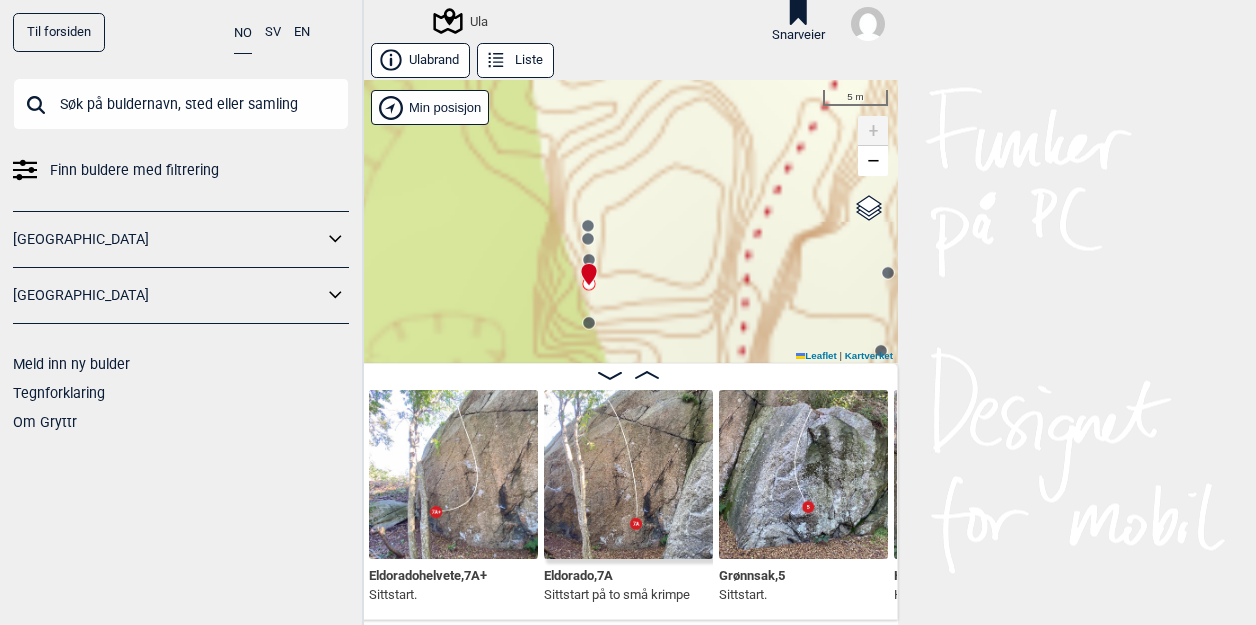 click 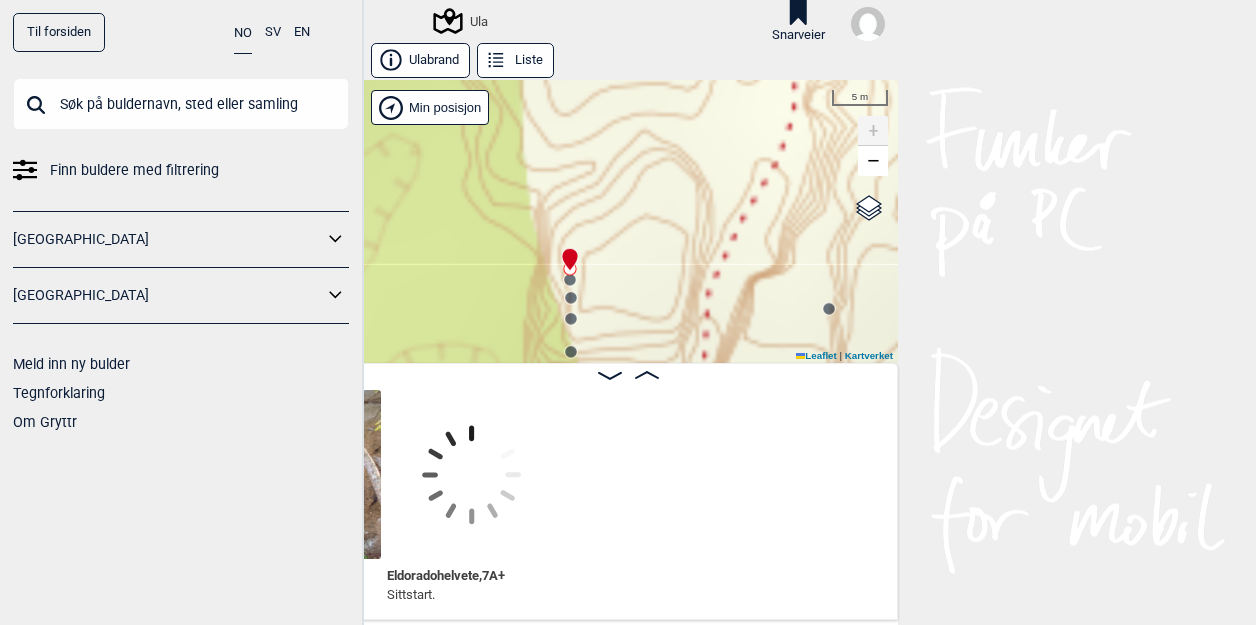 scroll, scrollTop: 0, scrollLeft: 6421, axis: horizontal 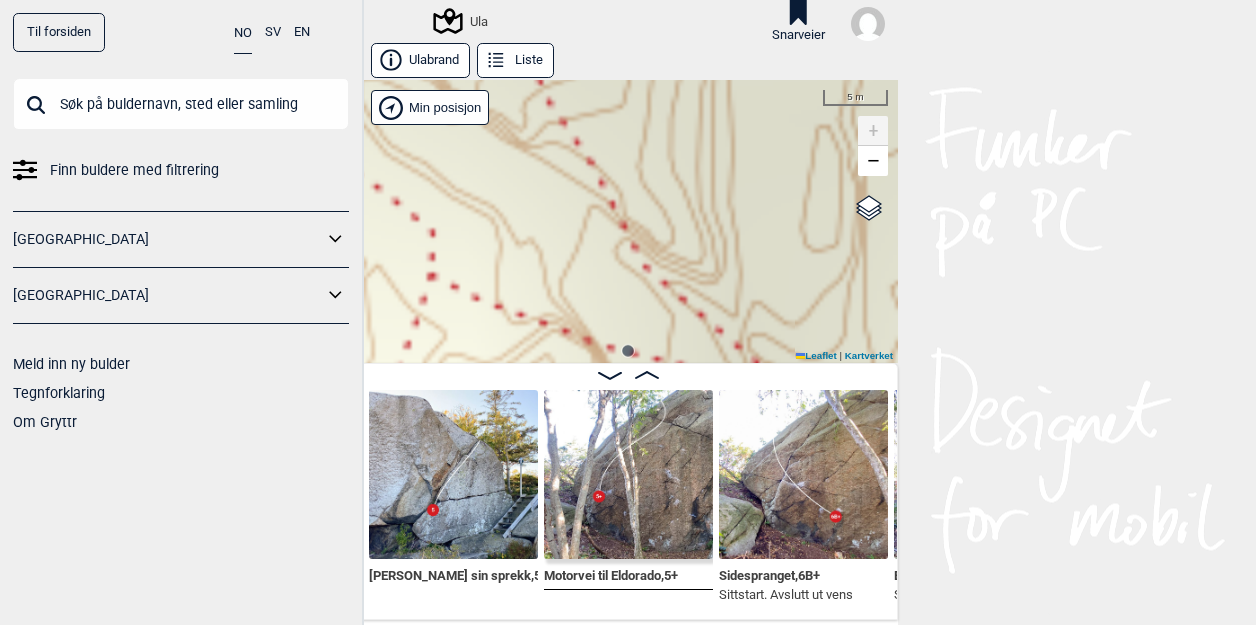 click 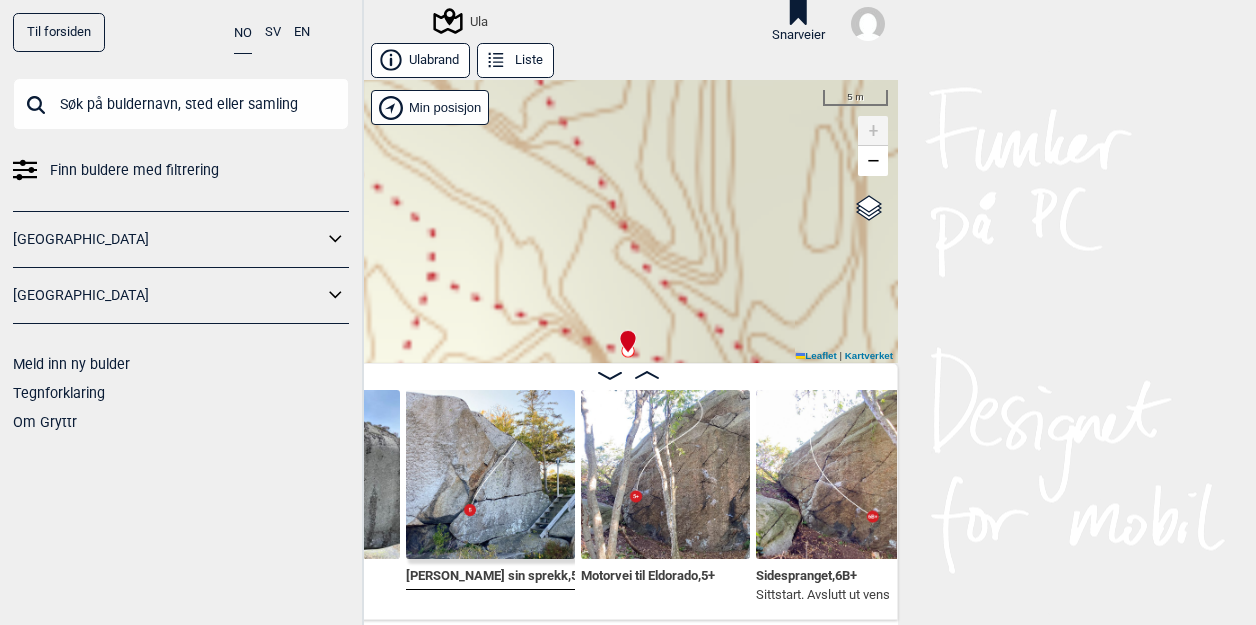 scroll, scrollTop: 0, scrollLeft: 6392, axis: horizontal 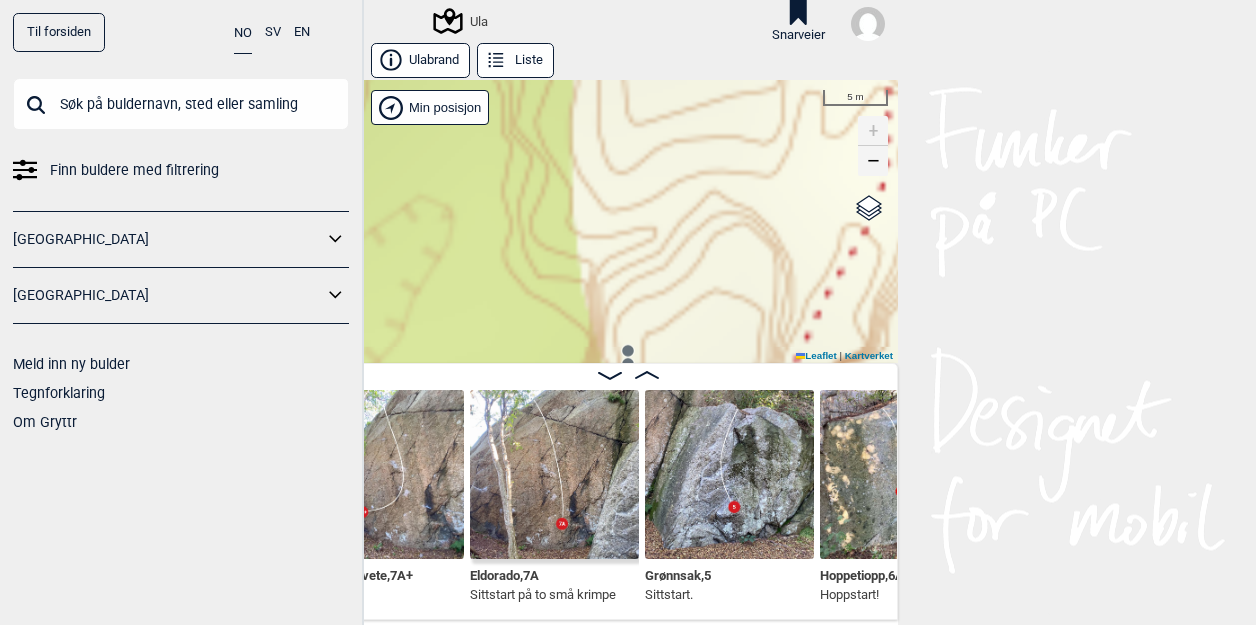 click on "−" at bounding box center [873, 161] 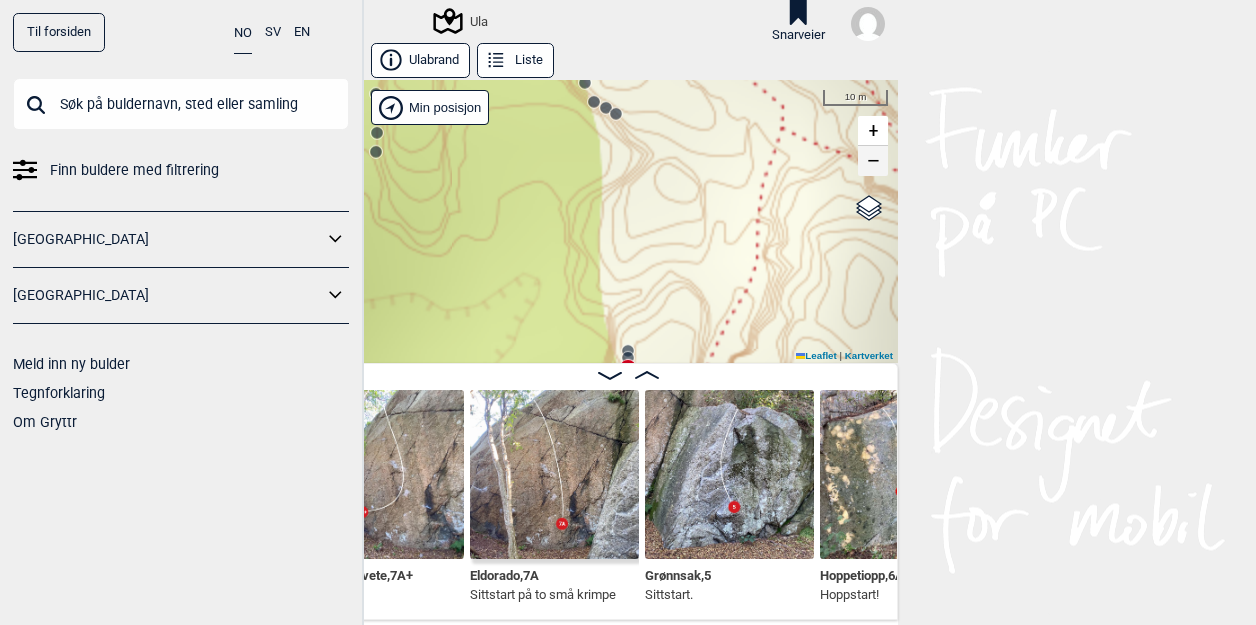 click on "−" at bounding box center (873, 161) 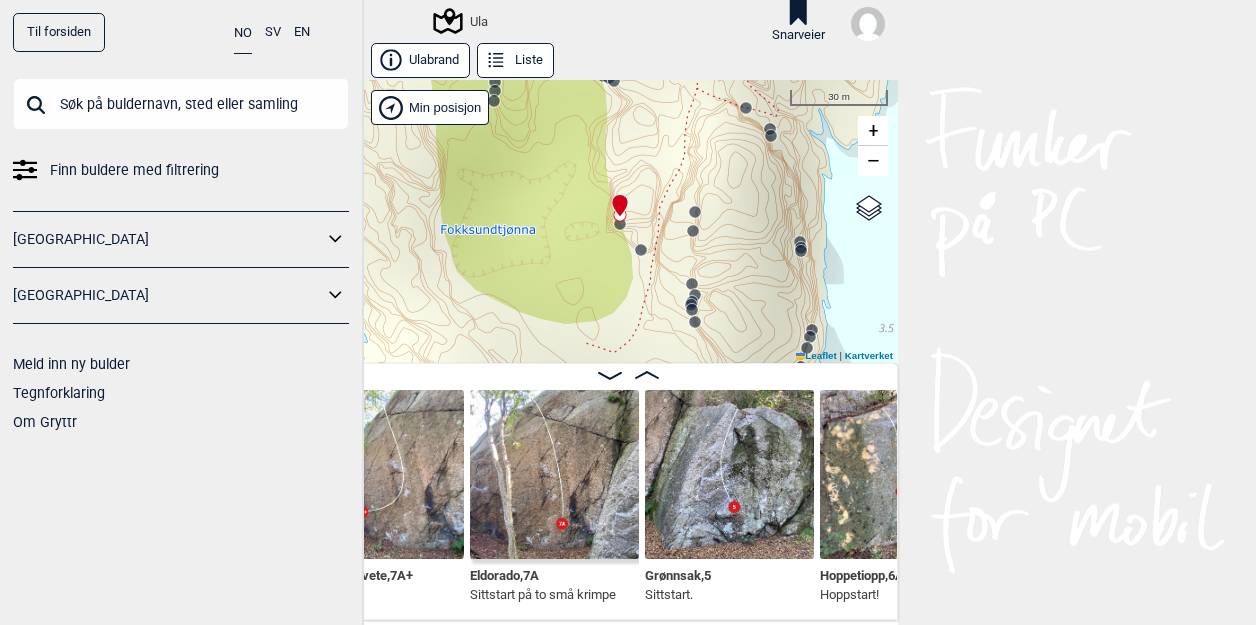 drag, startPoint x: 688, startPoint y: 275, endPoint x: 680, endPoint y: 115, distance: 160.19987 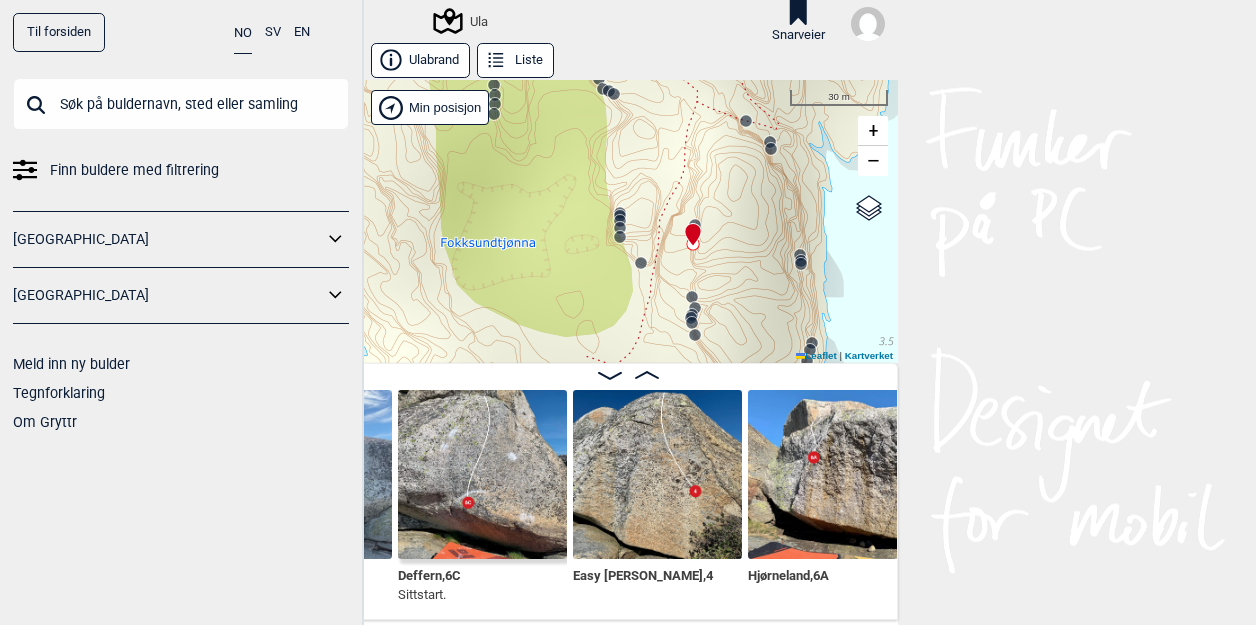 scroll, scrollTop: 0, scrollLeft: 7800, axis: horizontal 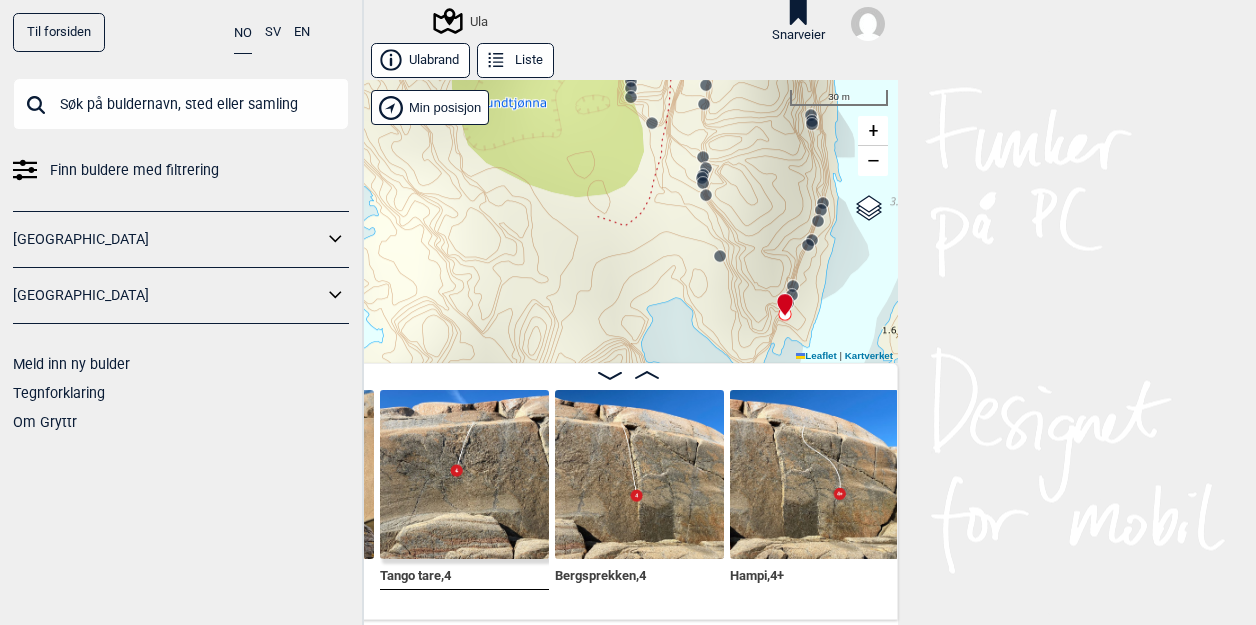 drag, startPoint x: 575, startPoint y: 299, endPoint x: 586, endPoint y: 159, distance: 140.43147 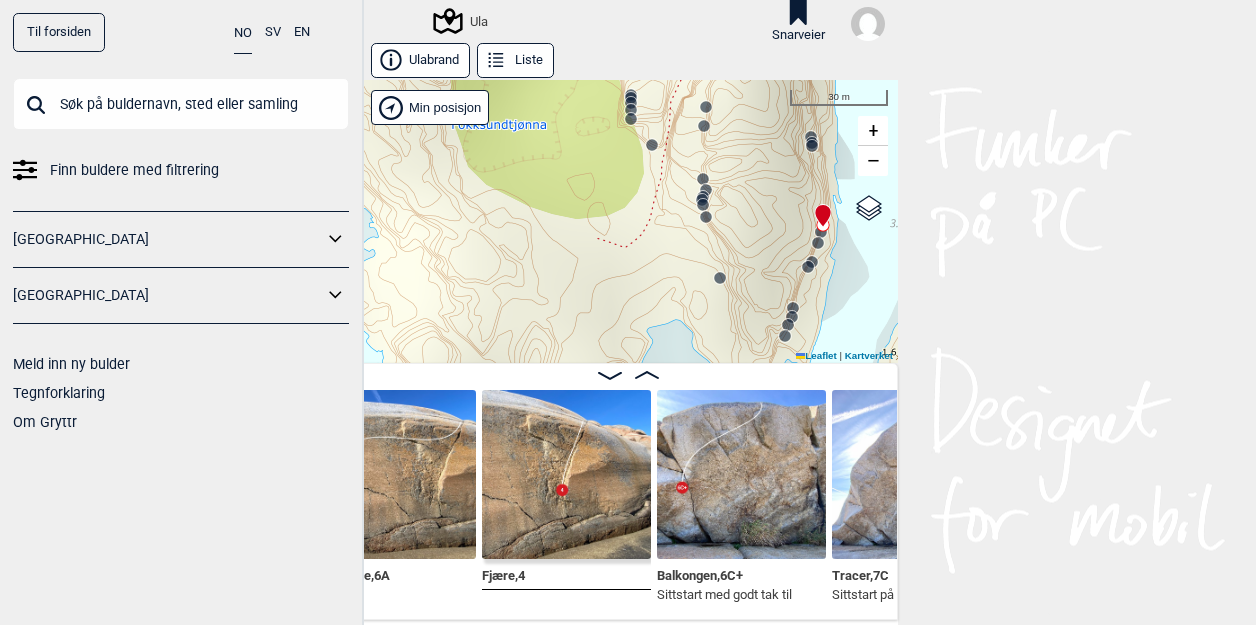 scroll, scrollTop: 0, scrollLeft: 10516, axis: horizontal 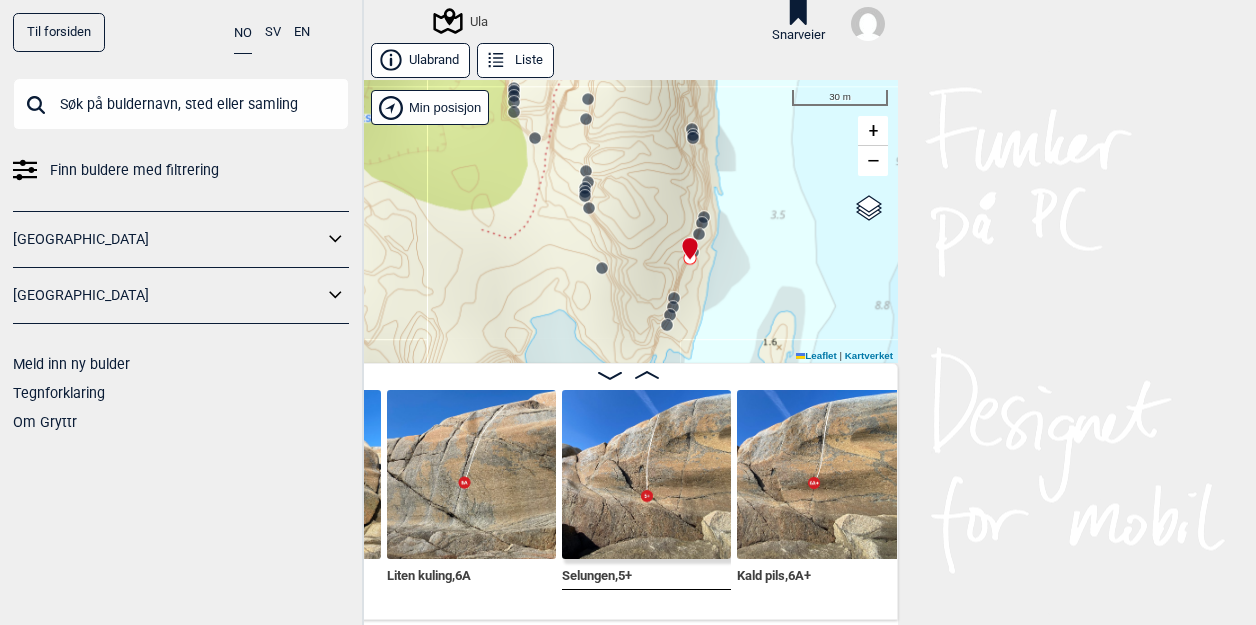 drag, startPoint x: 552, startPoint y: 293, endPoint x: 626, endPoint y: 165, distance: 147.85127 